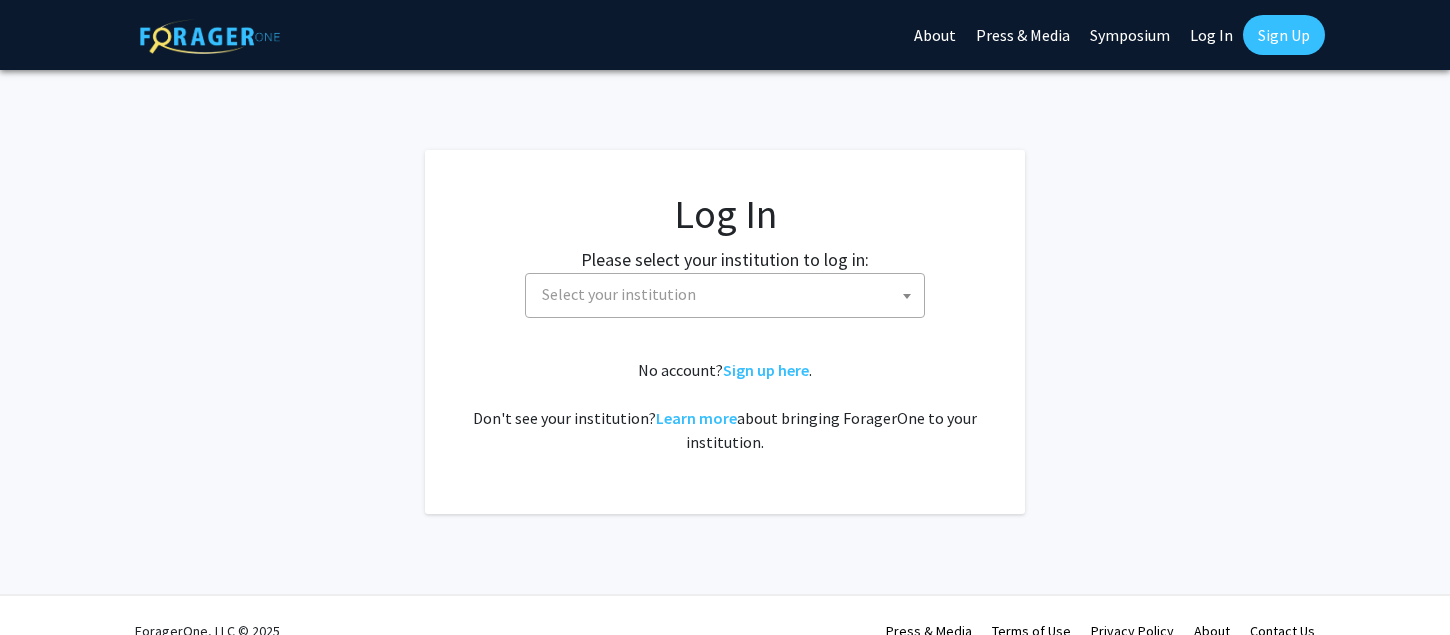 scroll, scrollTop: 0, scrollLeft: 0, axis: both 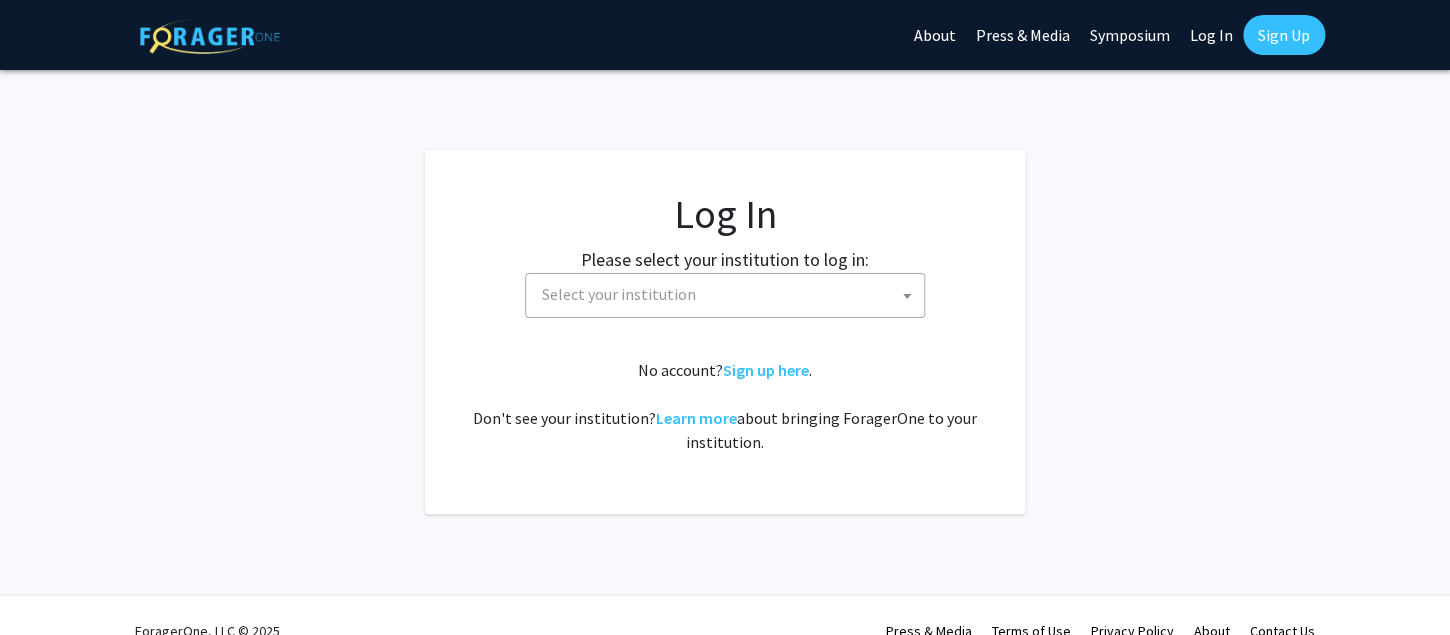 click on "Select your institution" at bounding box center [619, 294] 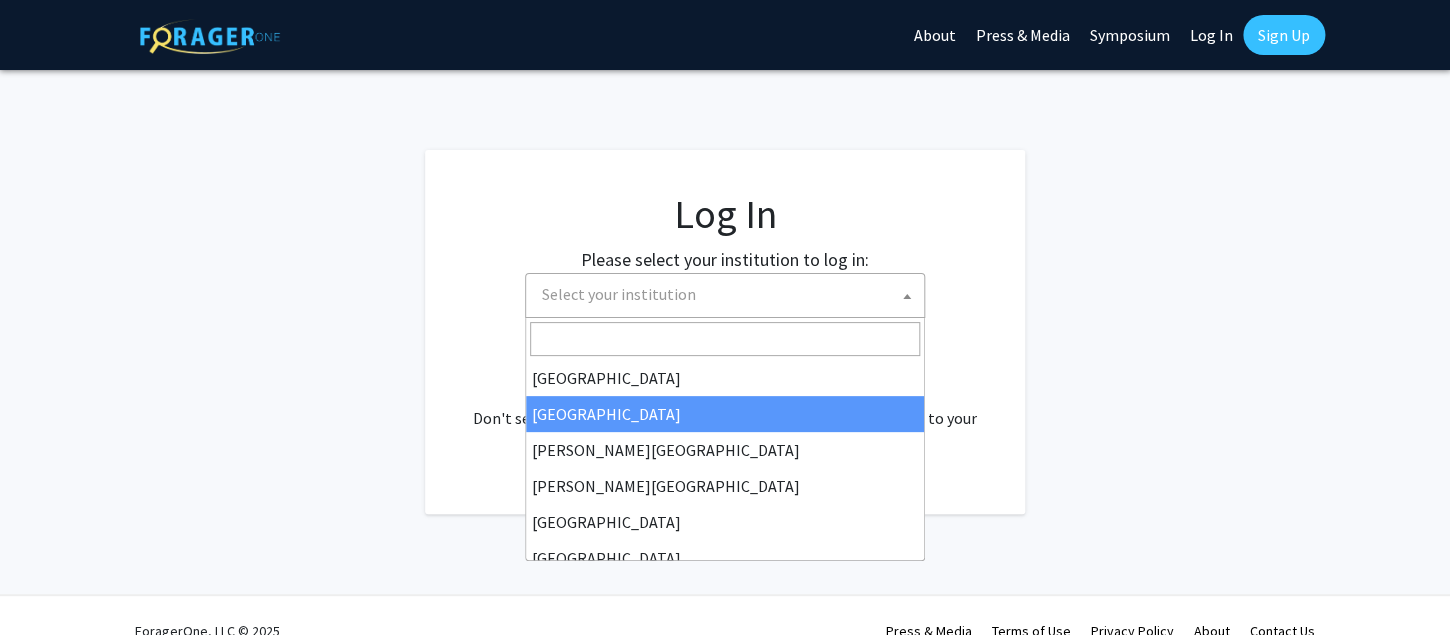 select on "10" 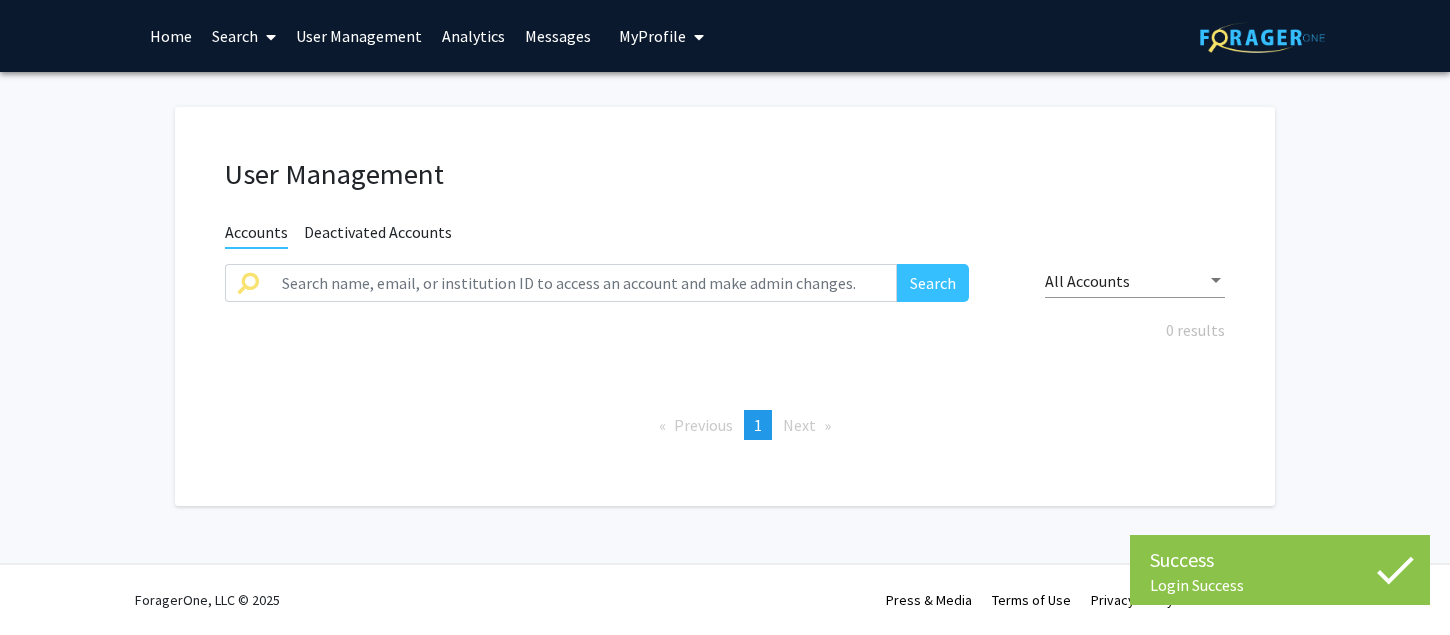 scroll, scrollTop: 0, scrollLeft: 0, axis: both 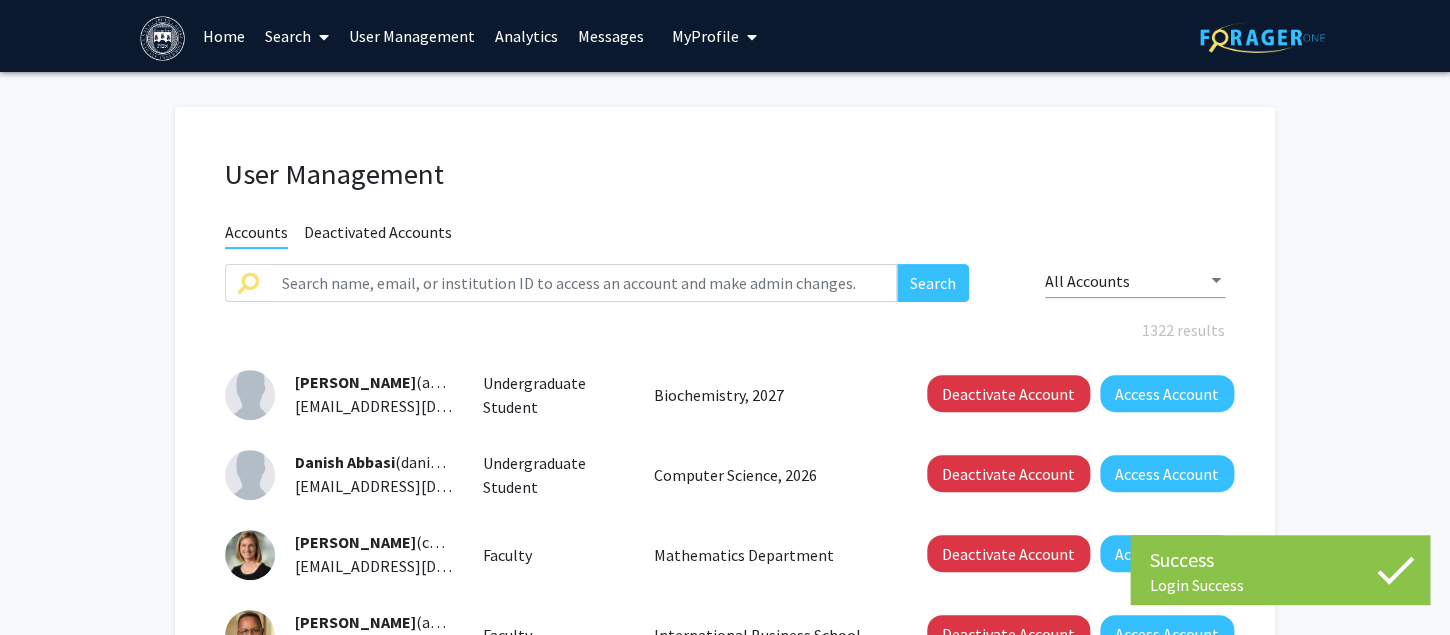 click on "Analytics" at bounding box center [526, 36] 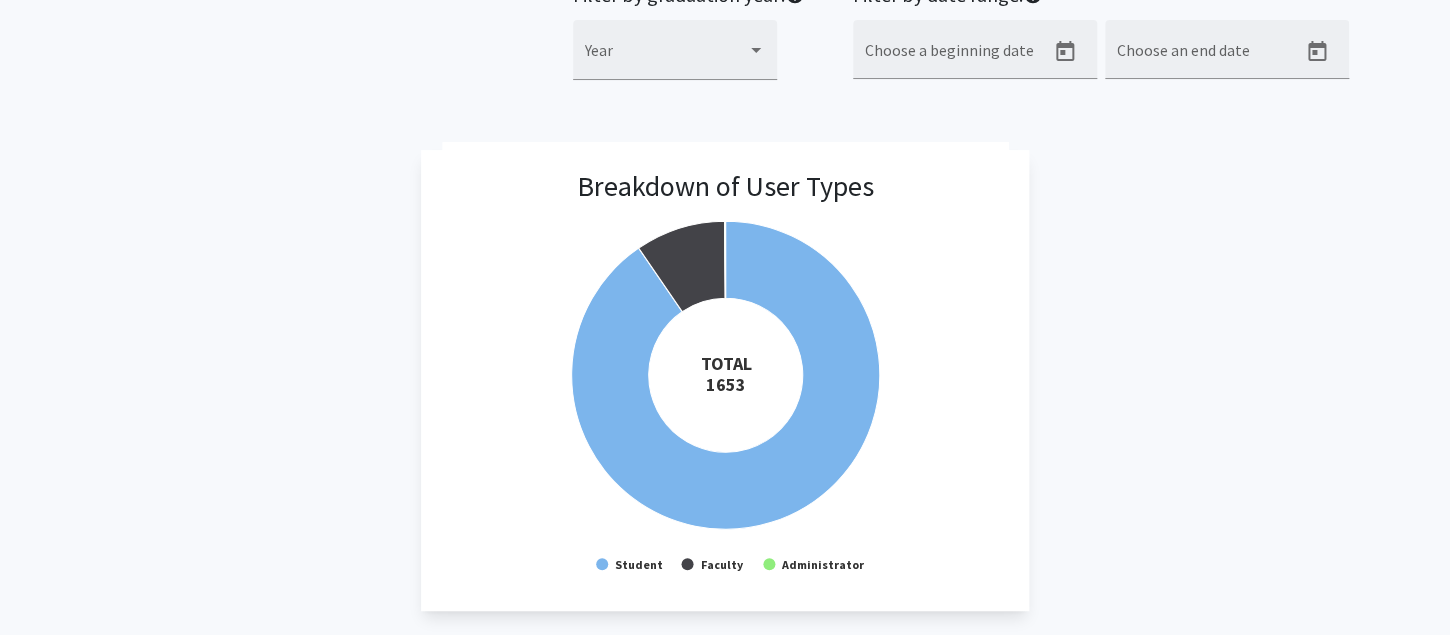 scroll, scrollTop: 178, scrollLeft: 0, axis: vertical 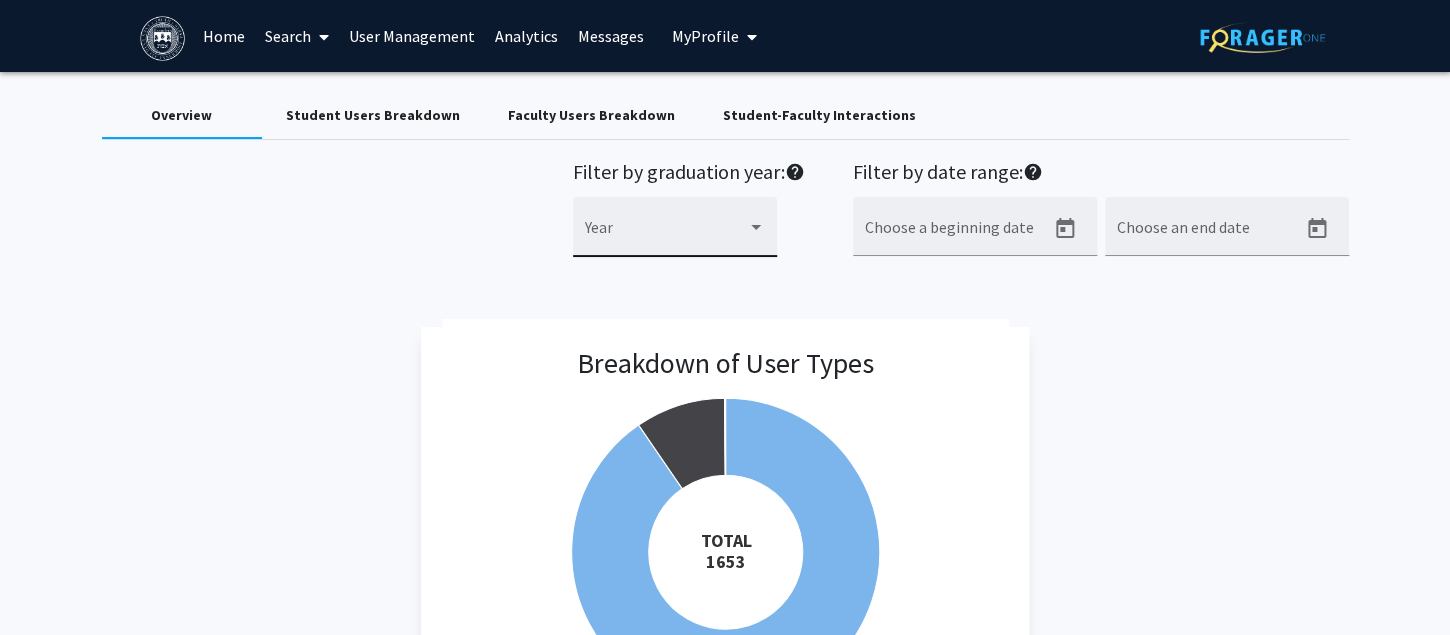 click at bounding box center [756, 227] 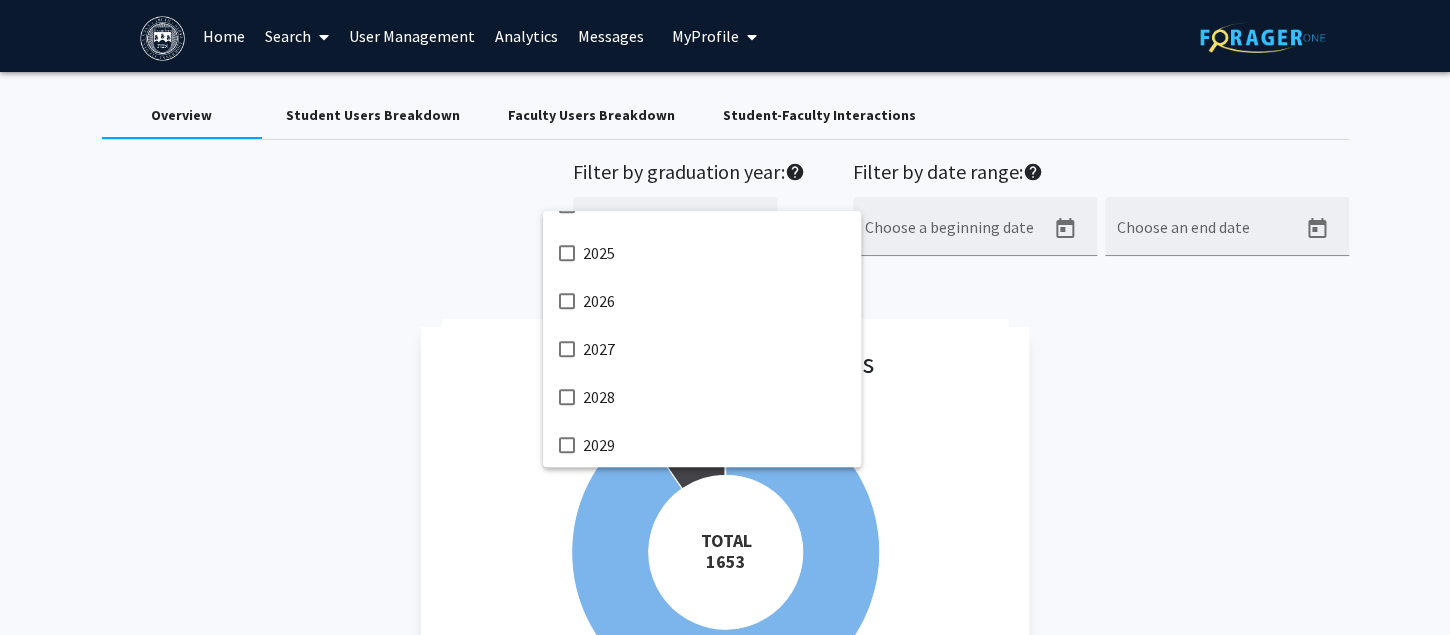 scroll, scrollTop: 363, scrollLeft: 0, axis: vertical 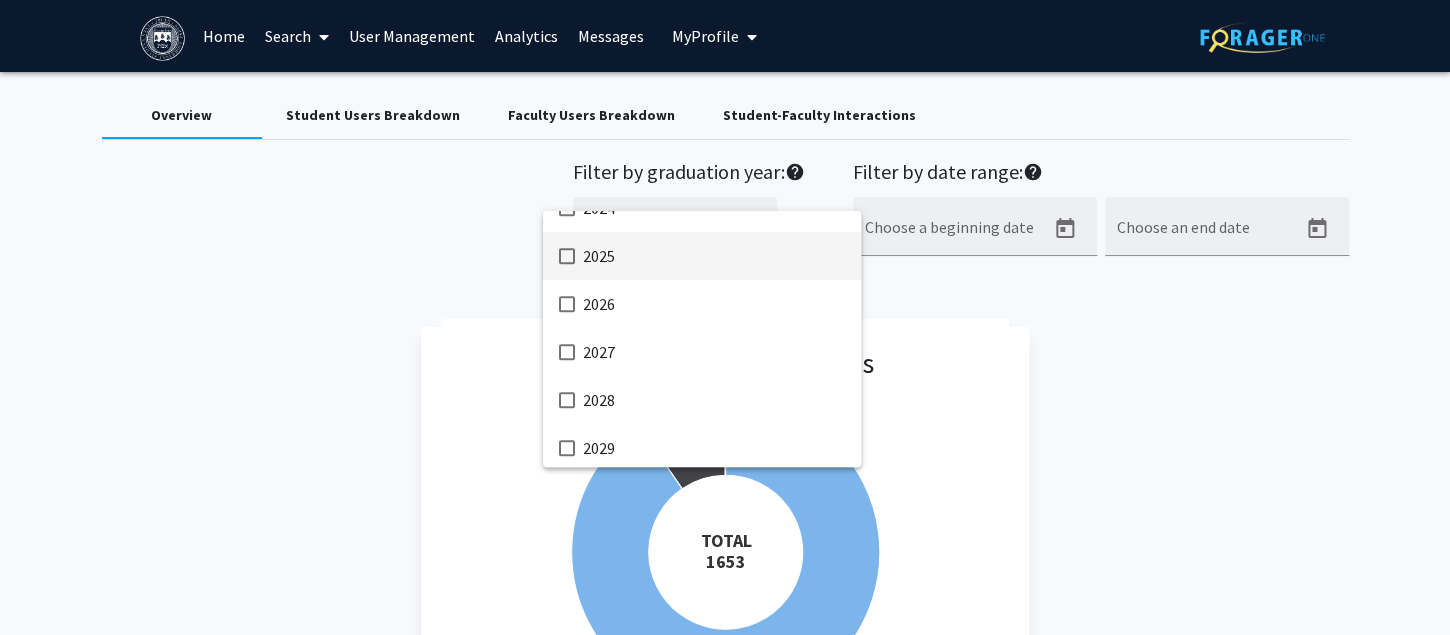click at bounding box center [567, 256] 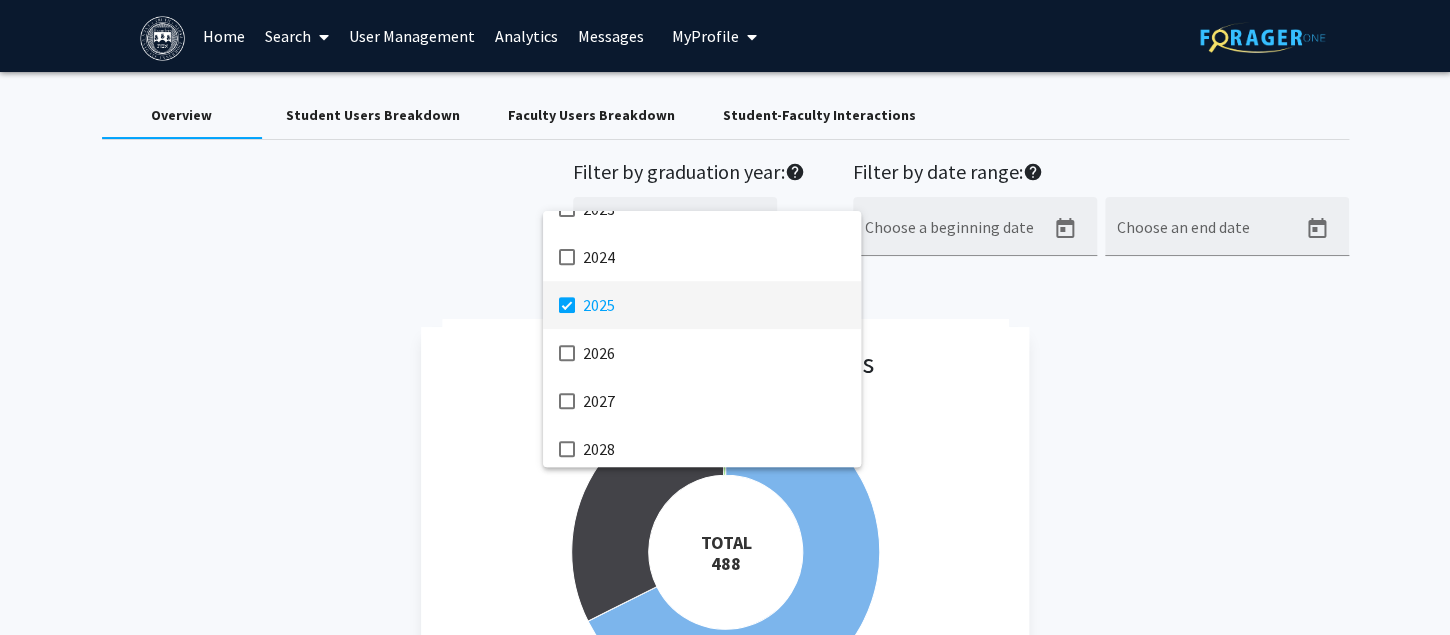 scroll, scrollTop: 305, scrollLeft: 0, axis: vertical 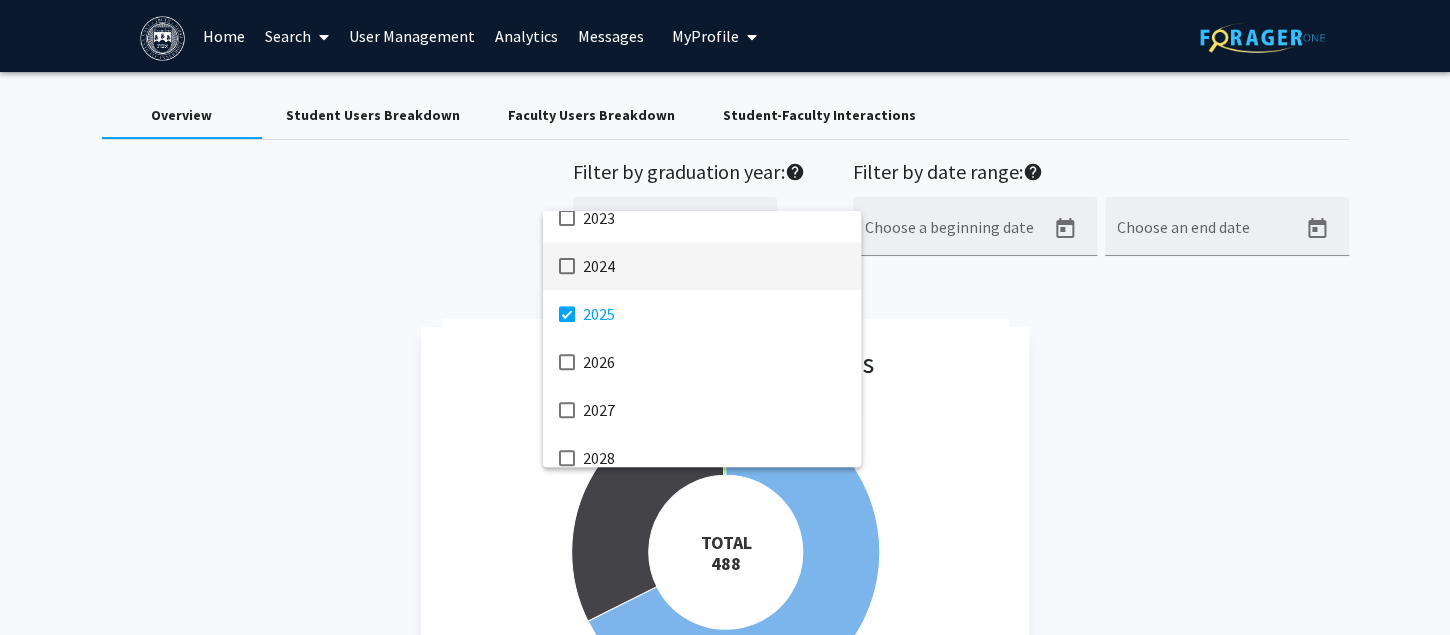 click at bounding box center [567, 266] 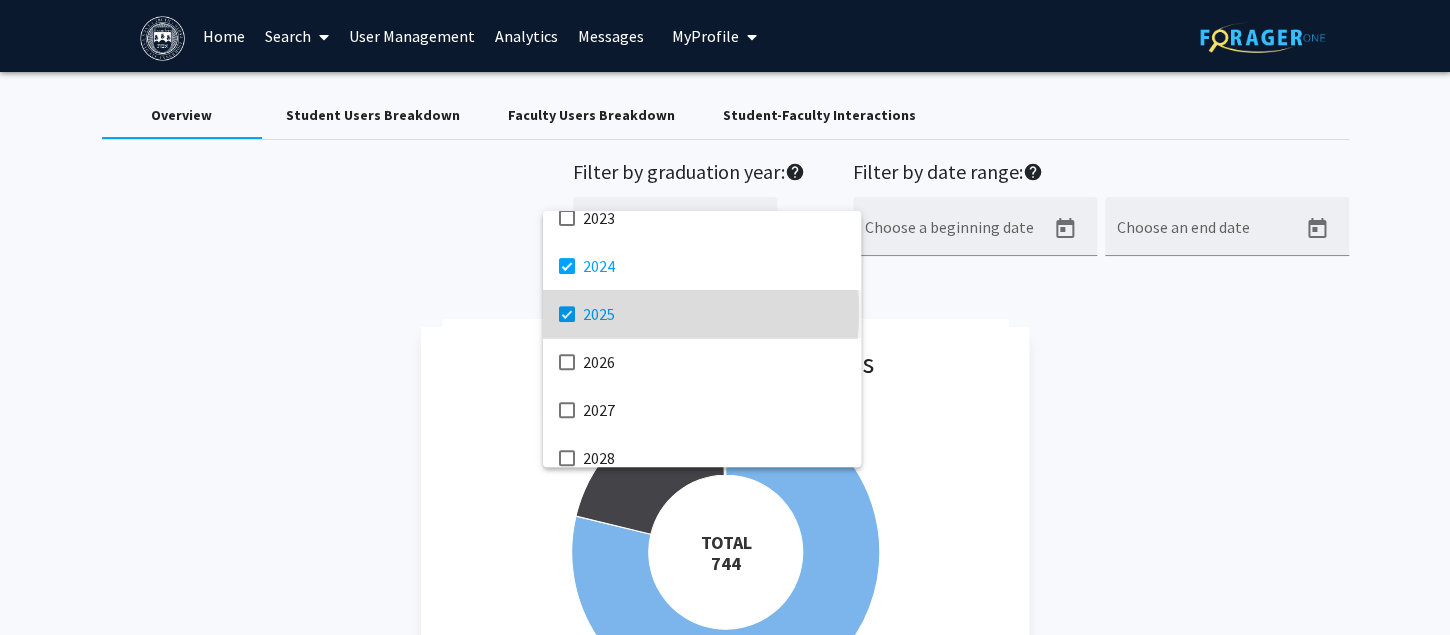 click at bounding box center [567, 314] 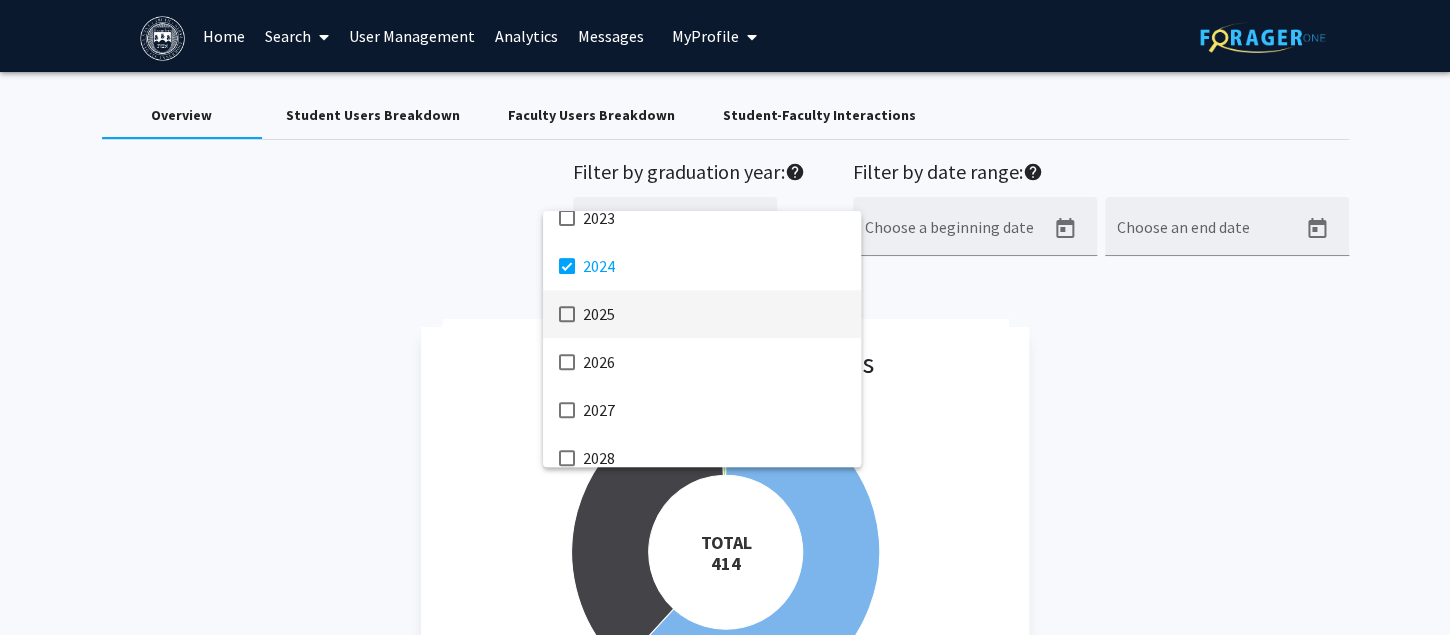 click at bounding box center [567, 314] 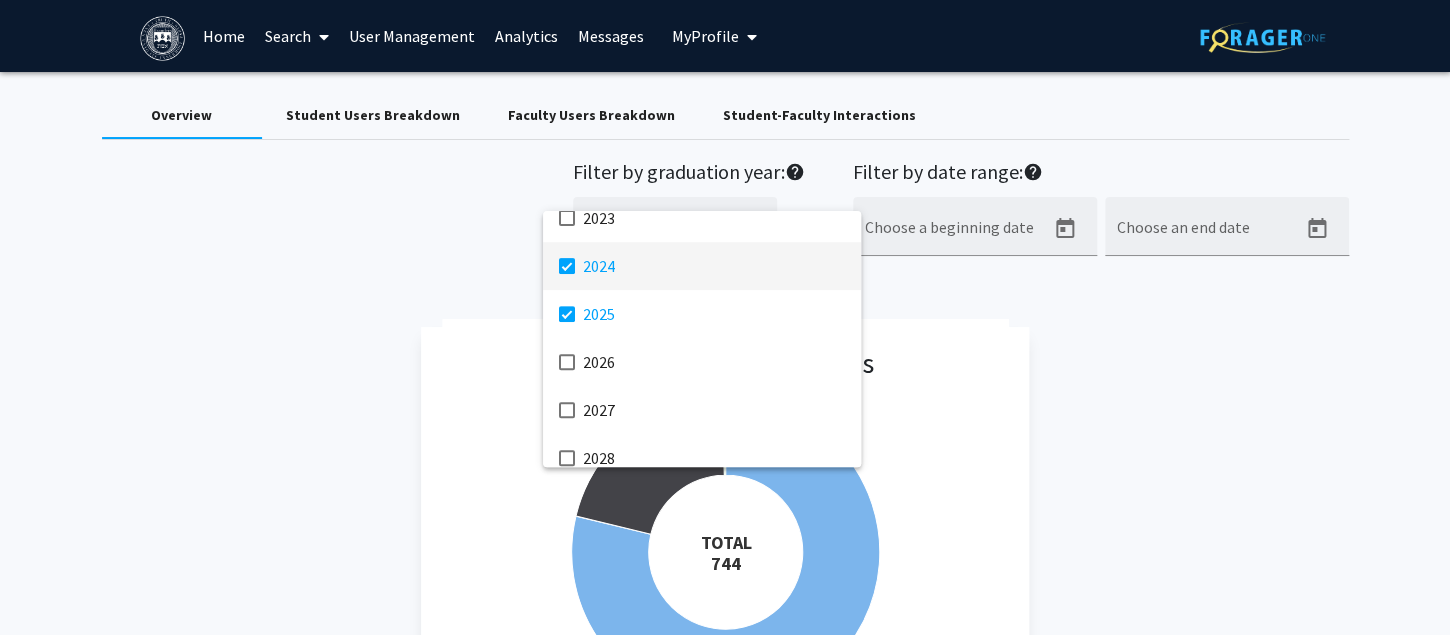 click at bounding box center (567, 266) 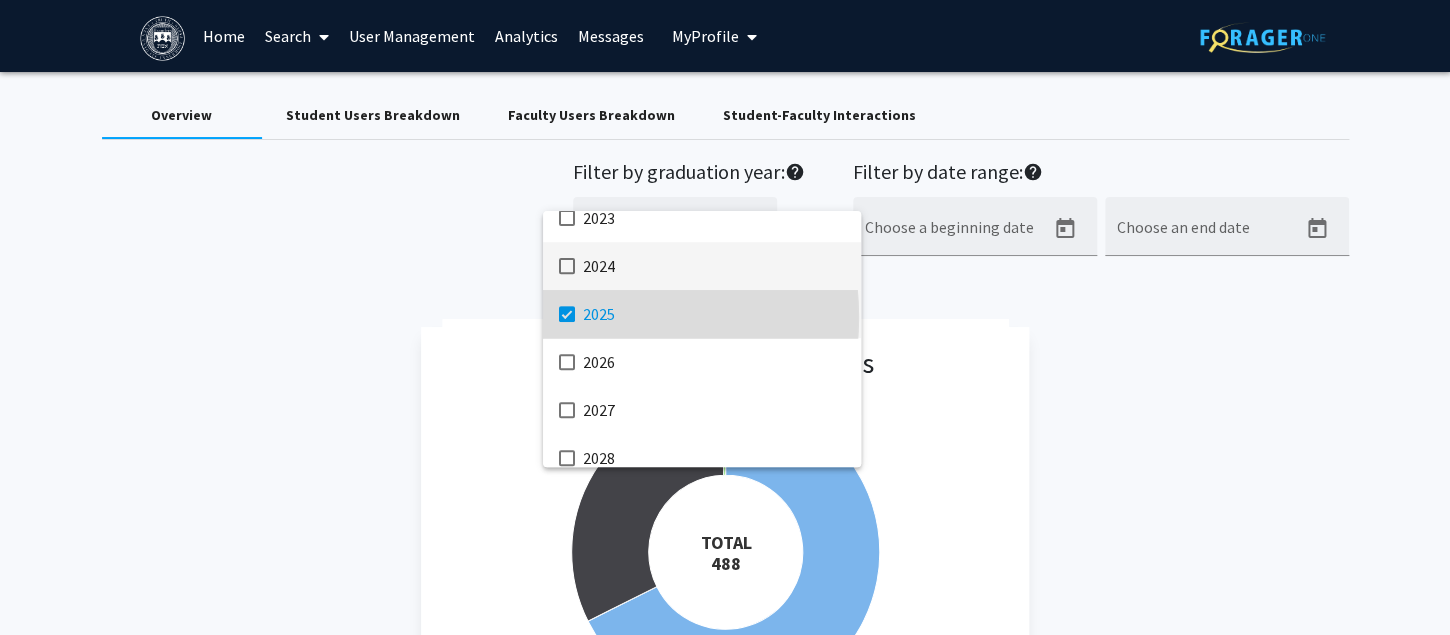 click at bounding box center [567, 314] 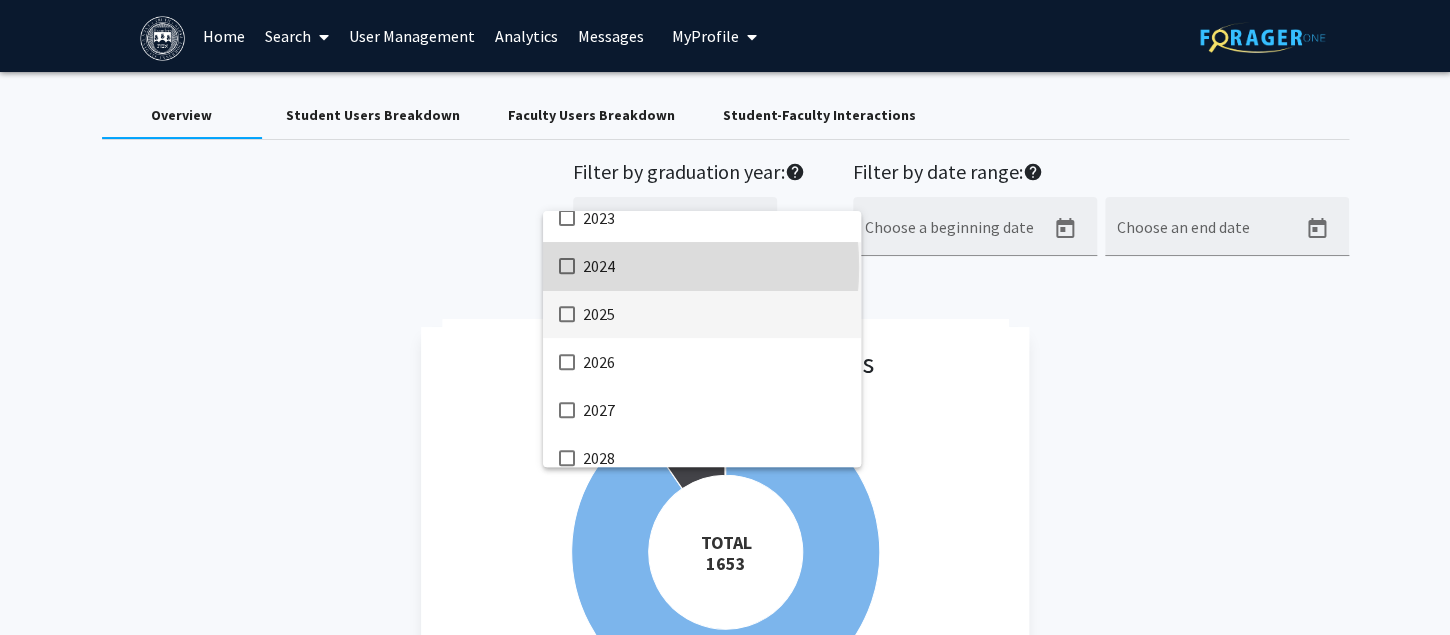 click at bounding box center (567, 266) 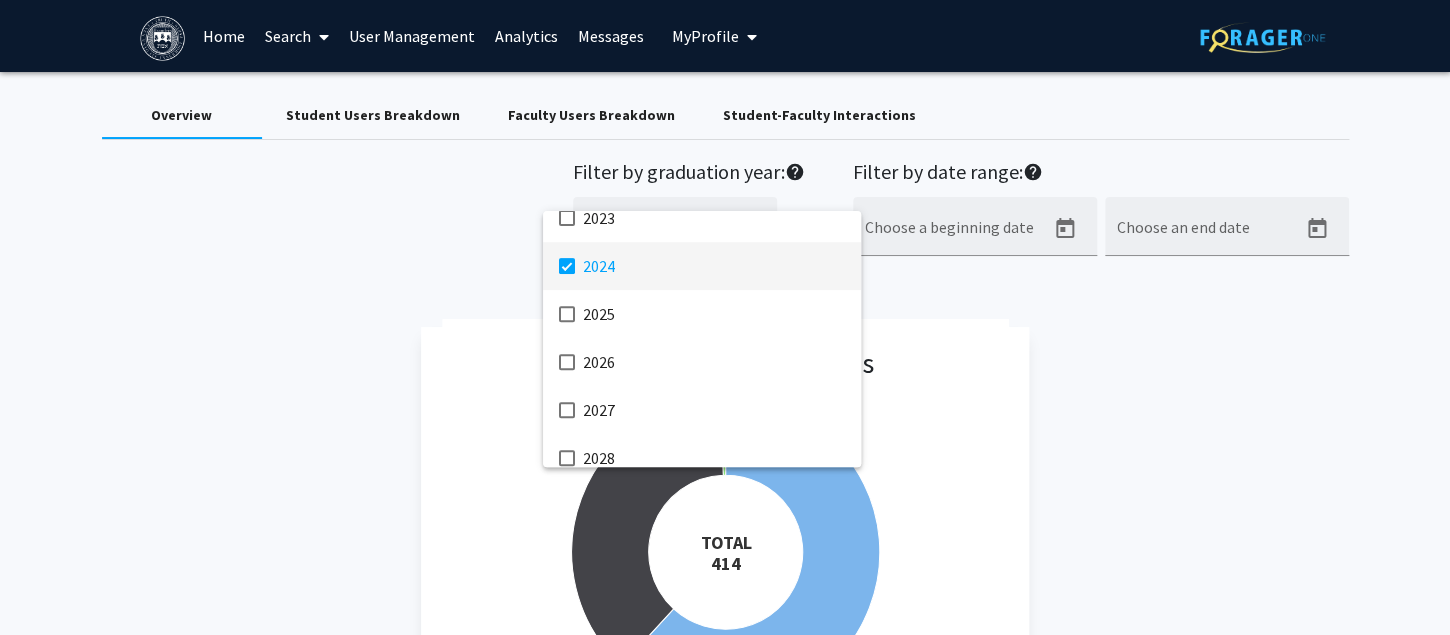 click at bounding box center [567, 266] 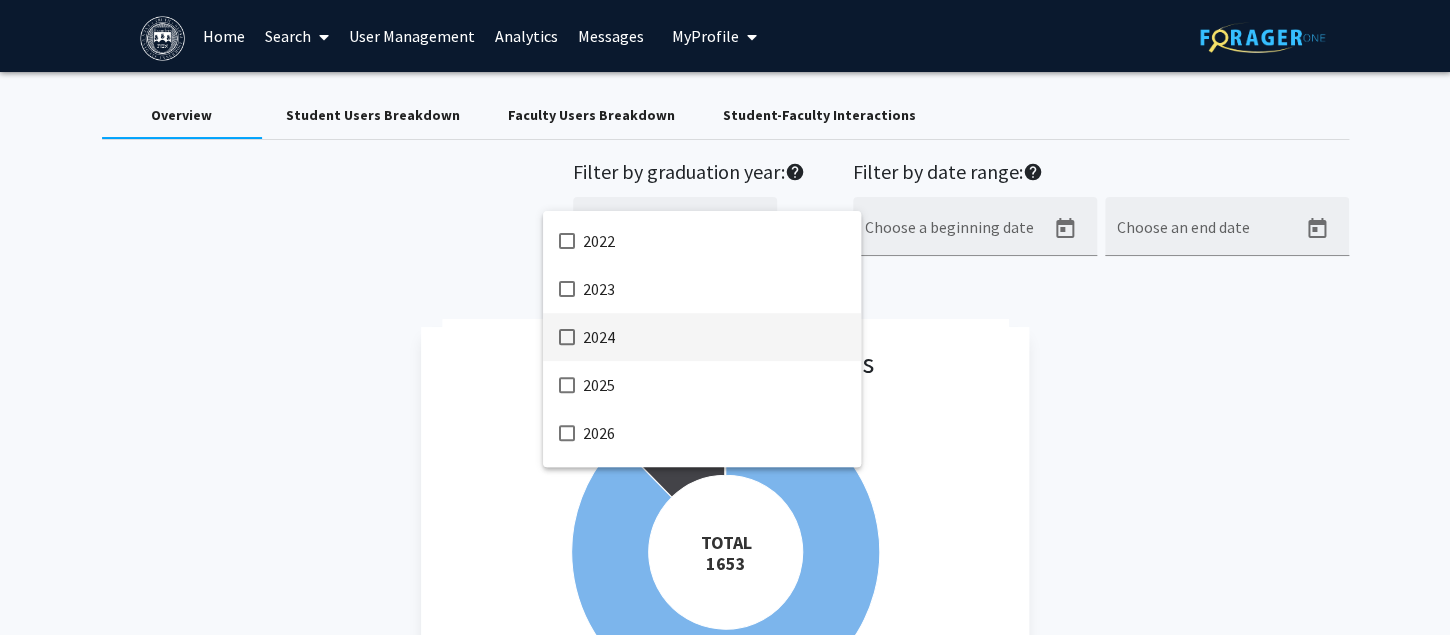 scroll, scrollTop: 242, scrollLeft: 0, axis: vertical 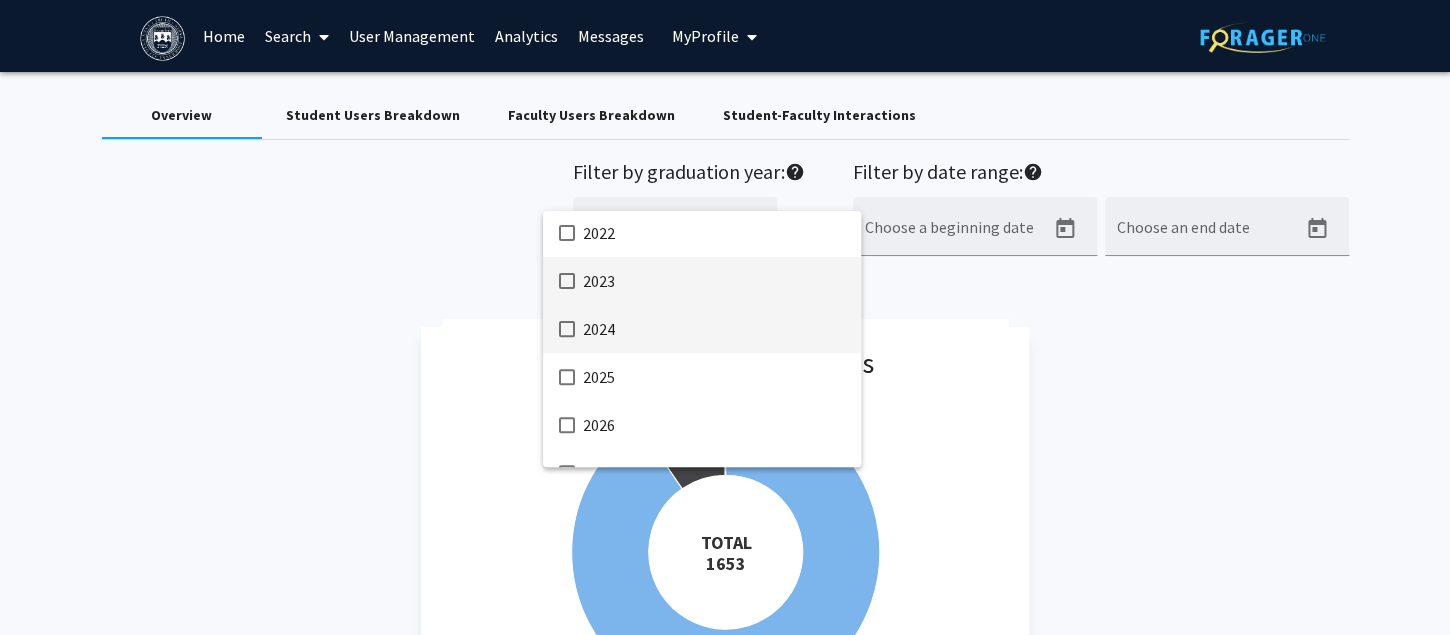 click at bounding box center (567, 281) 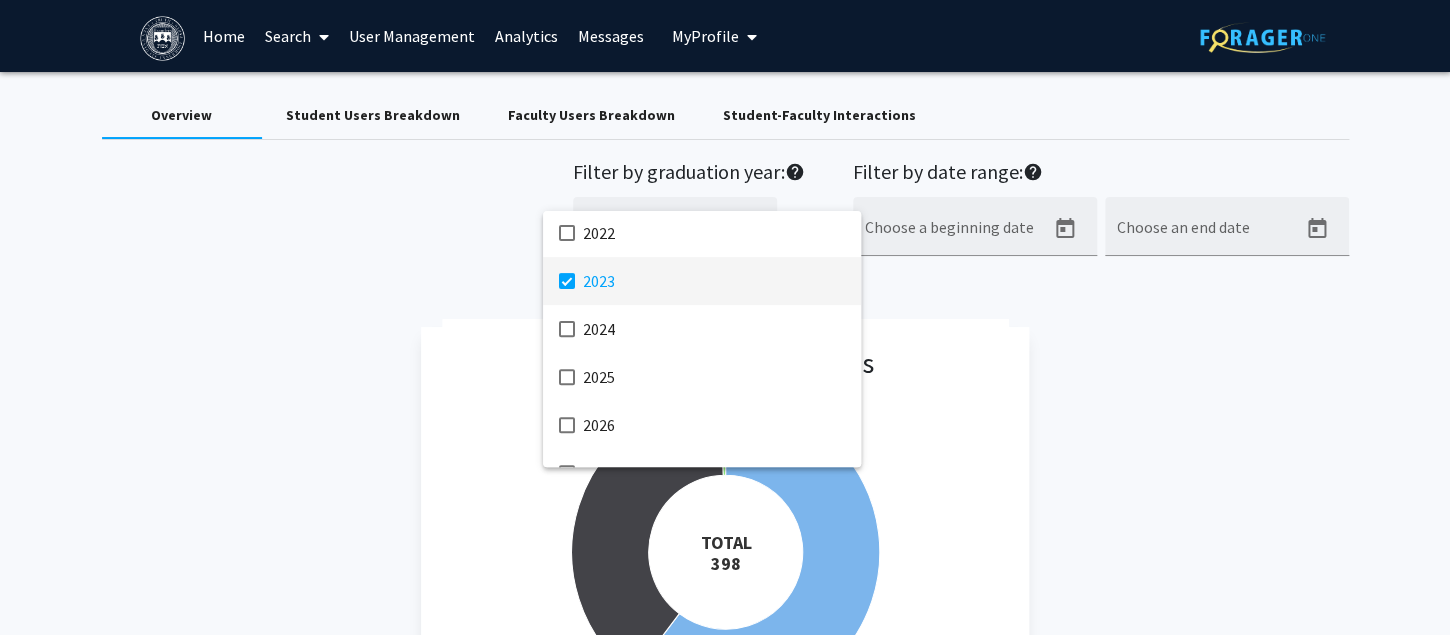 click at bounding box center (567, 281) 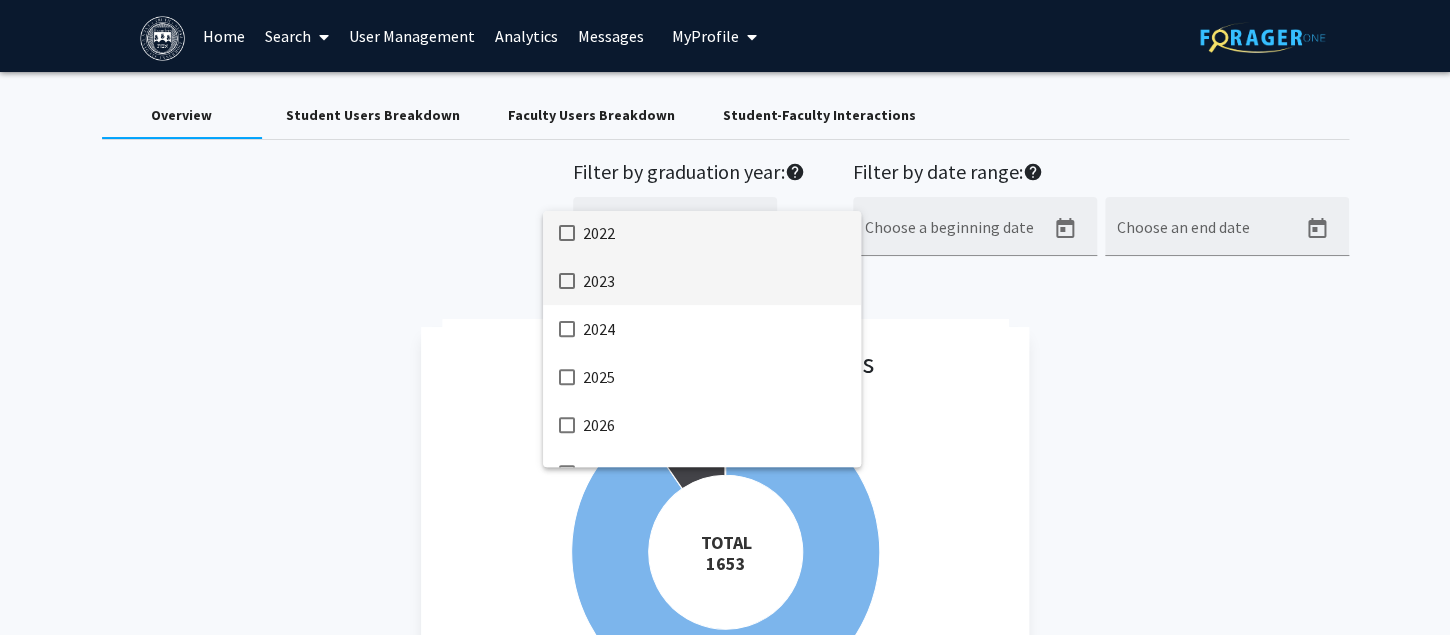 click at bounding box center [567, 233] 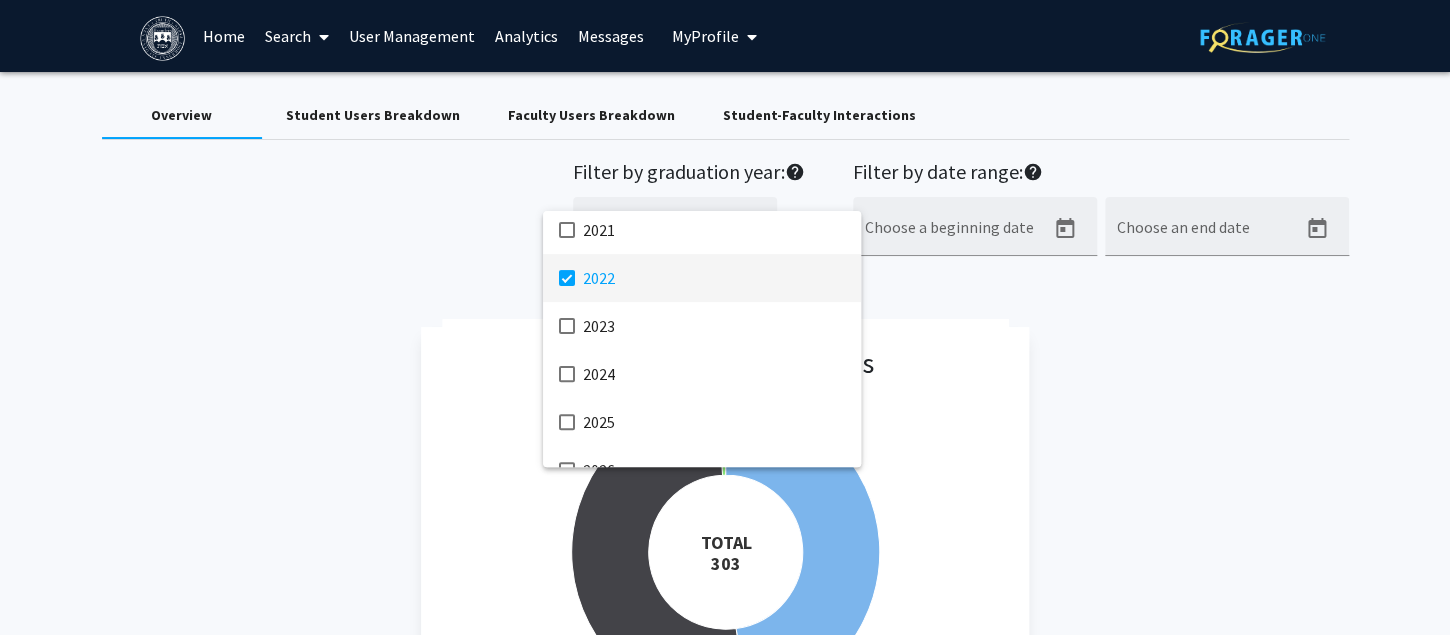scroll, scrollTop: 174, scrollLeft: 0, axis: vertical 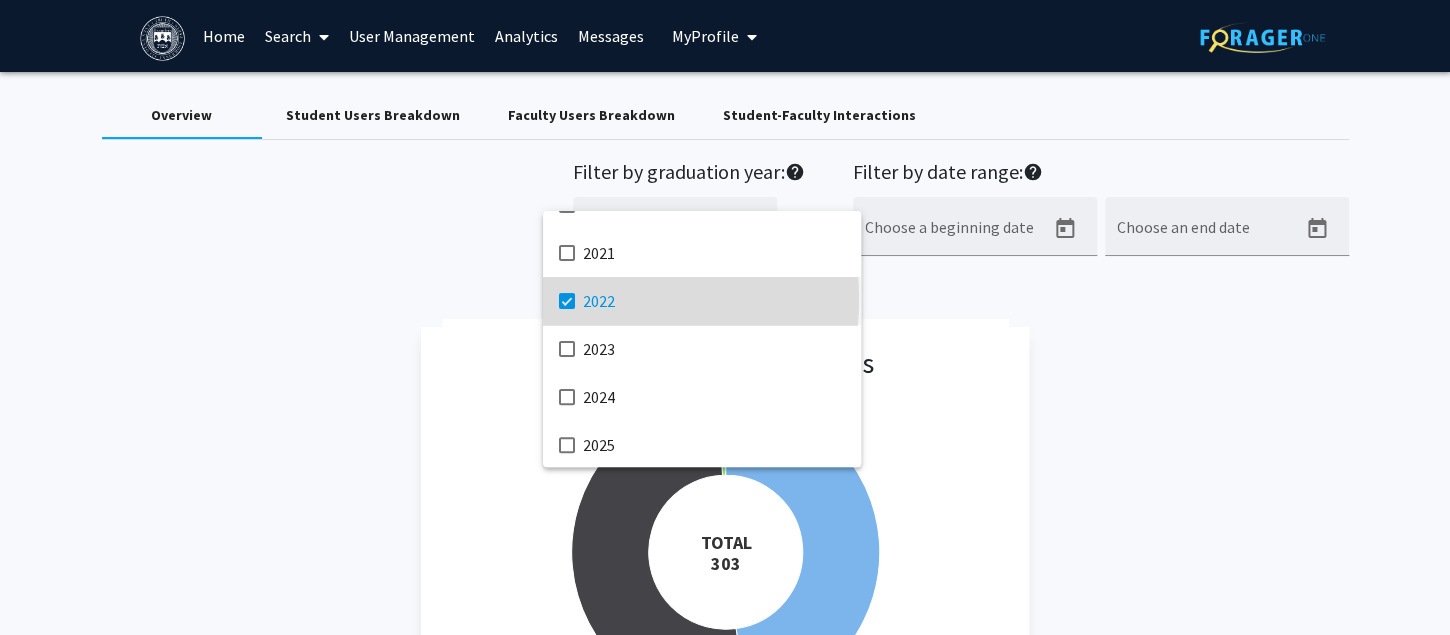 click at bounding box center (567, 301) 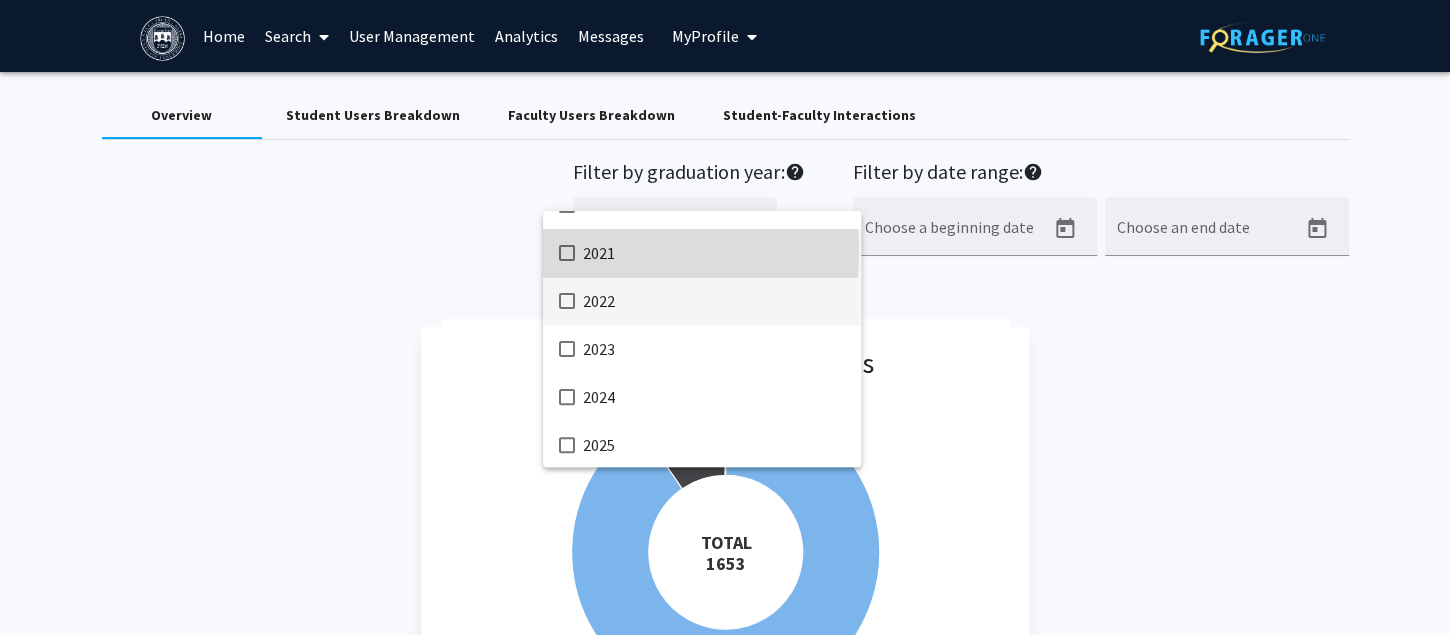 click at bounding box center [567, 253] 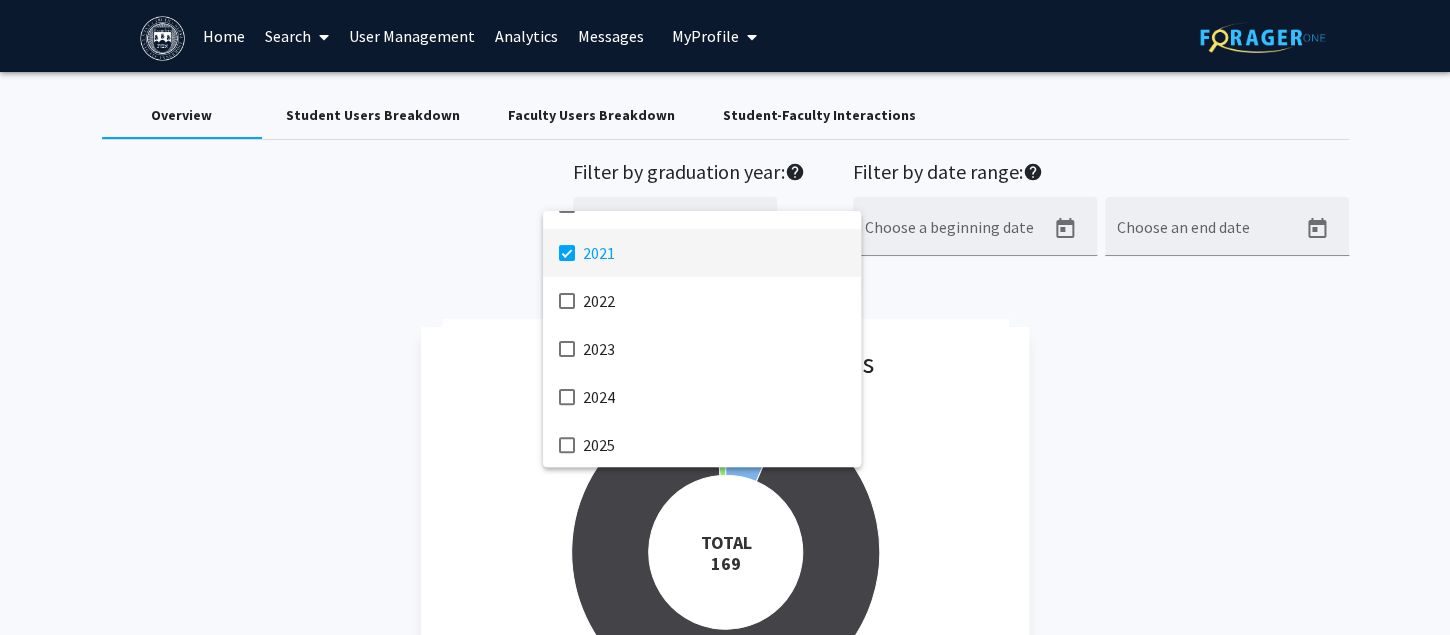 click at bounding box center [567, 253] 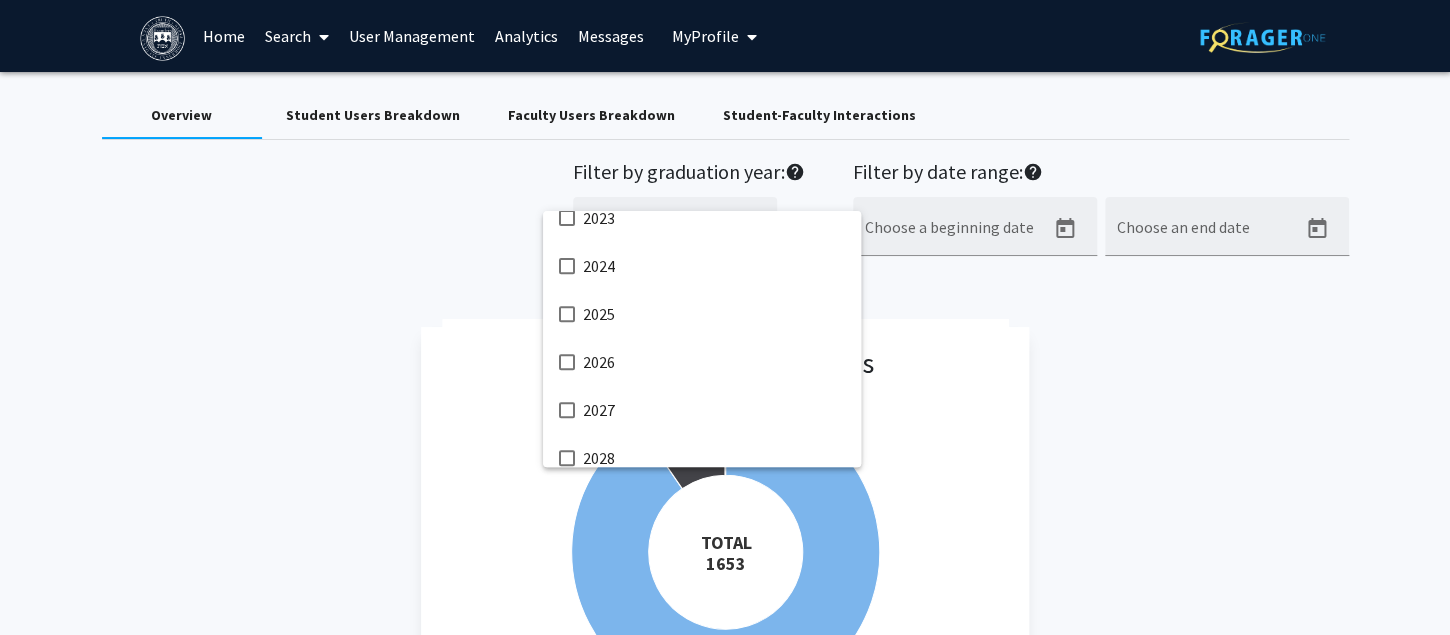 scroll, scrollTop: 340, scrollLeft: 0, axis: vertical 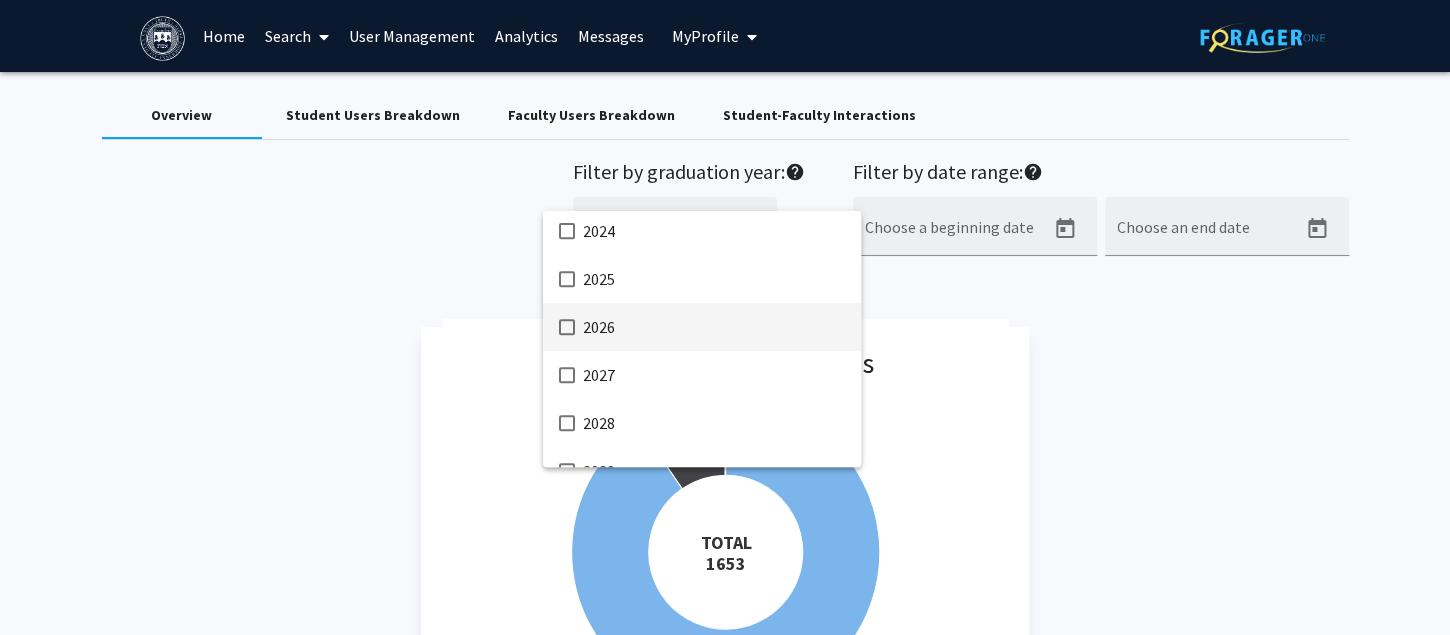 click at bounding box center (567, 327) 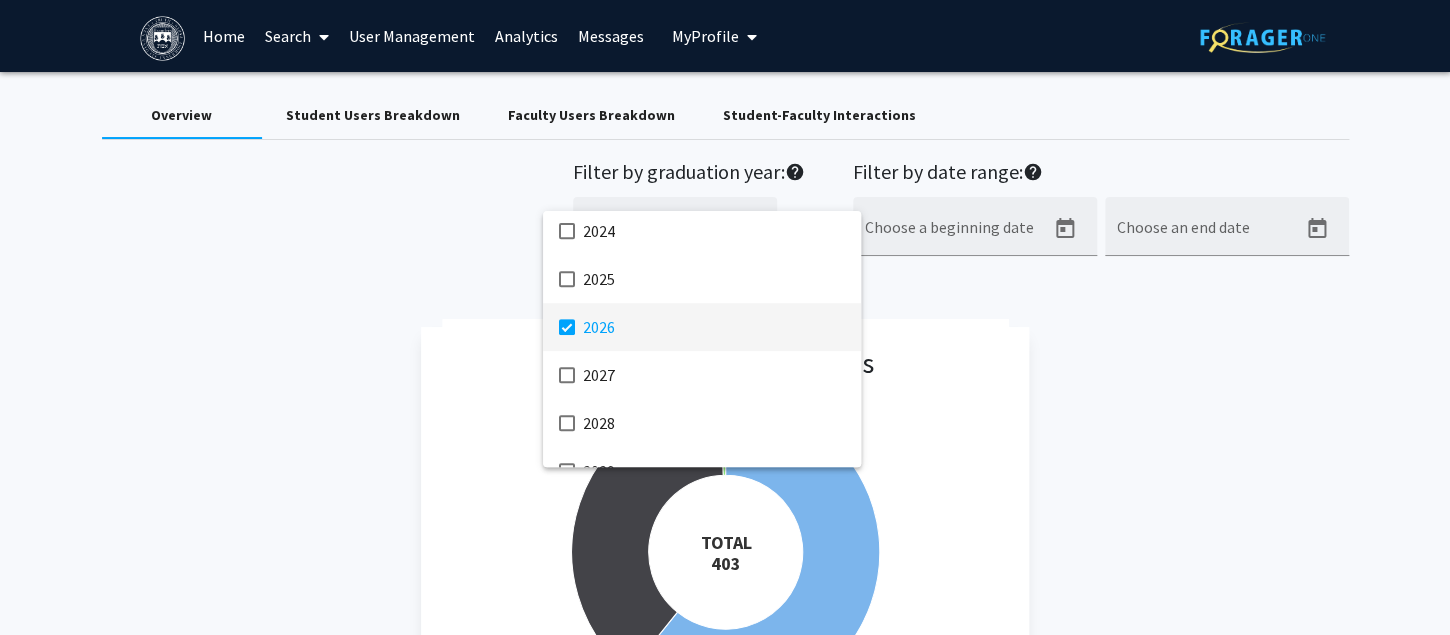 click at bounding box center [567, 327] 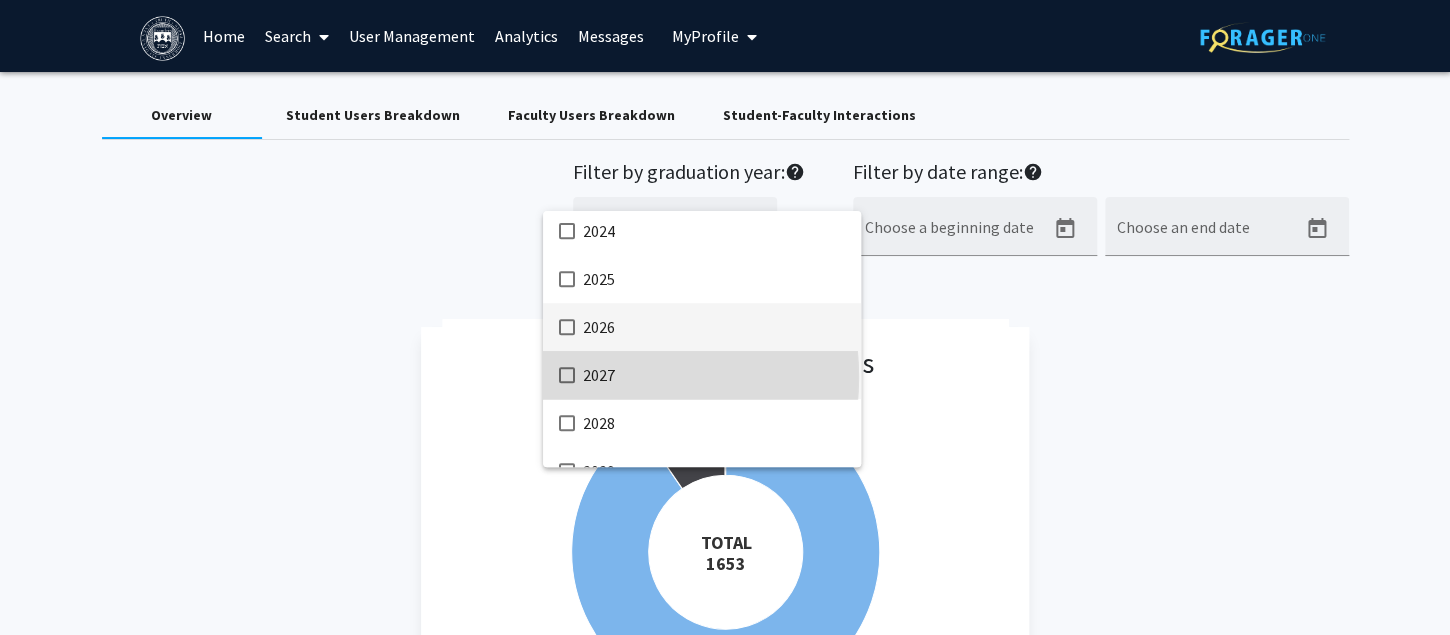 click at bounding box center (567, 375) 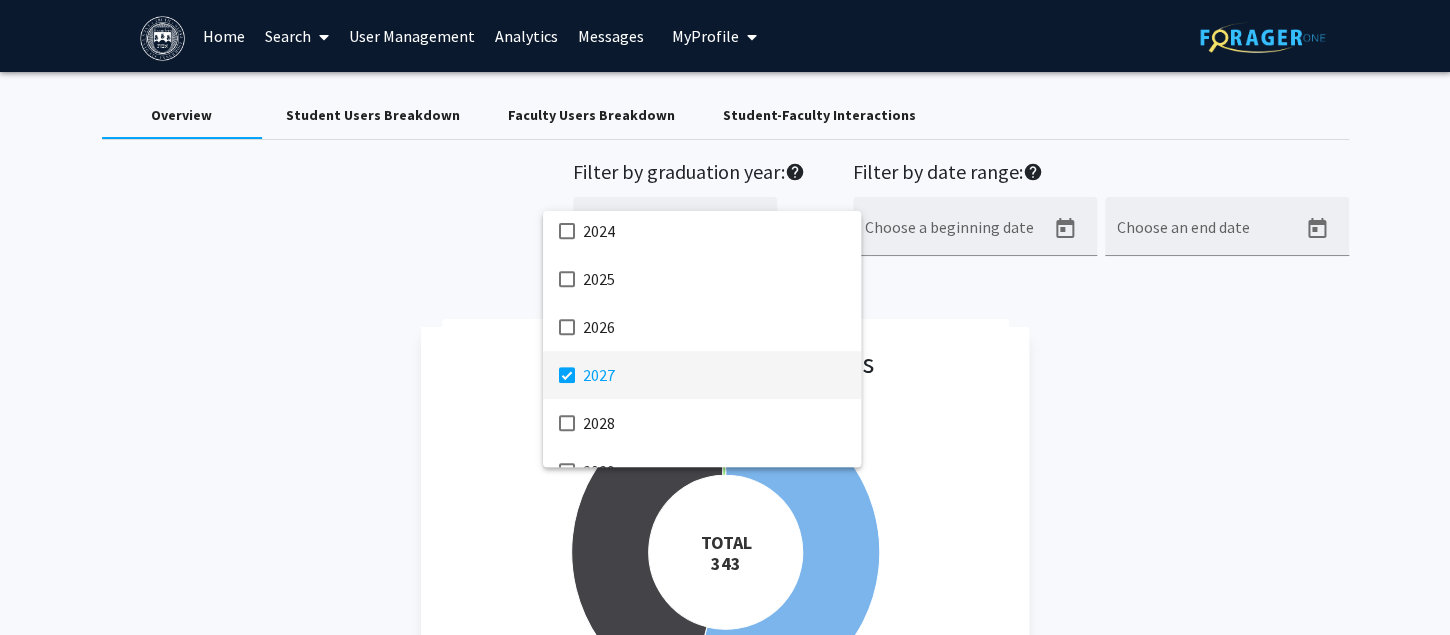 click at bounding box center (567, 375) 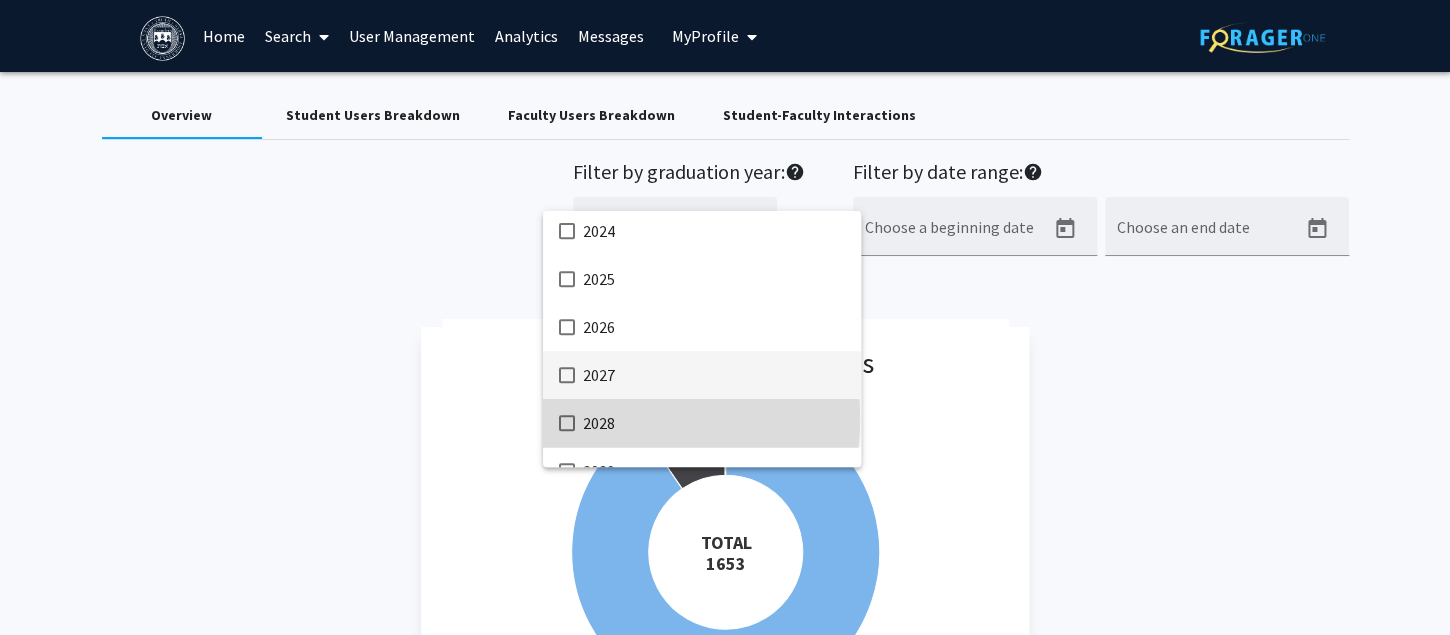 click at bounding box center (567, 423) 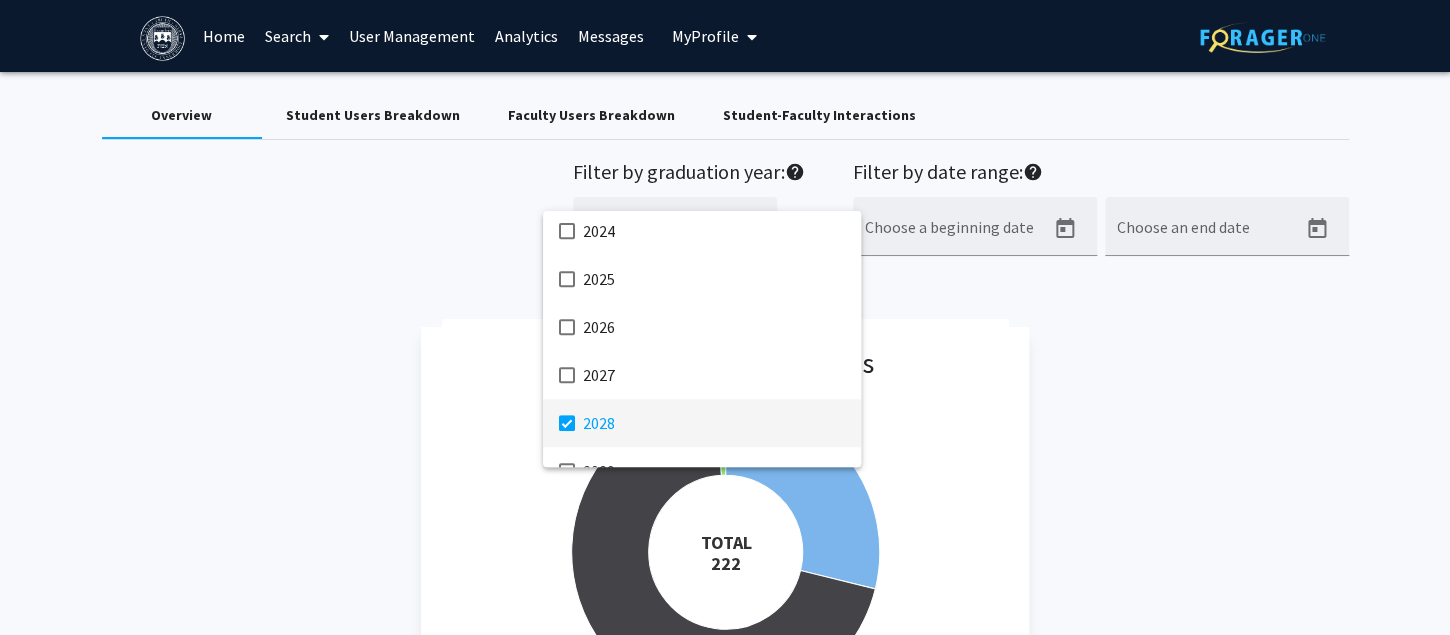 click at bounding box center (567, 423) 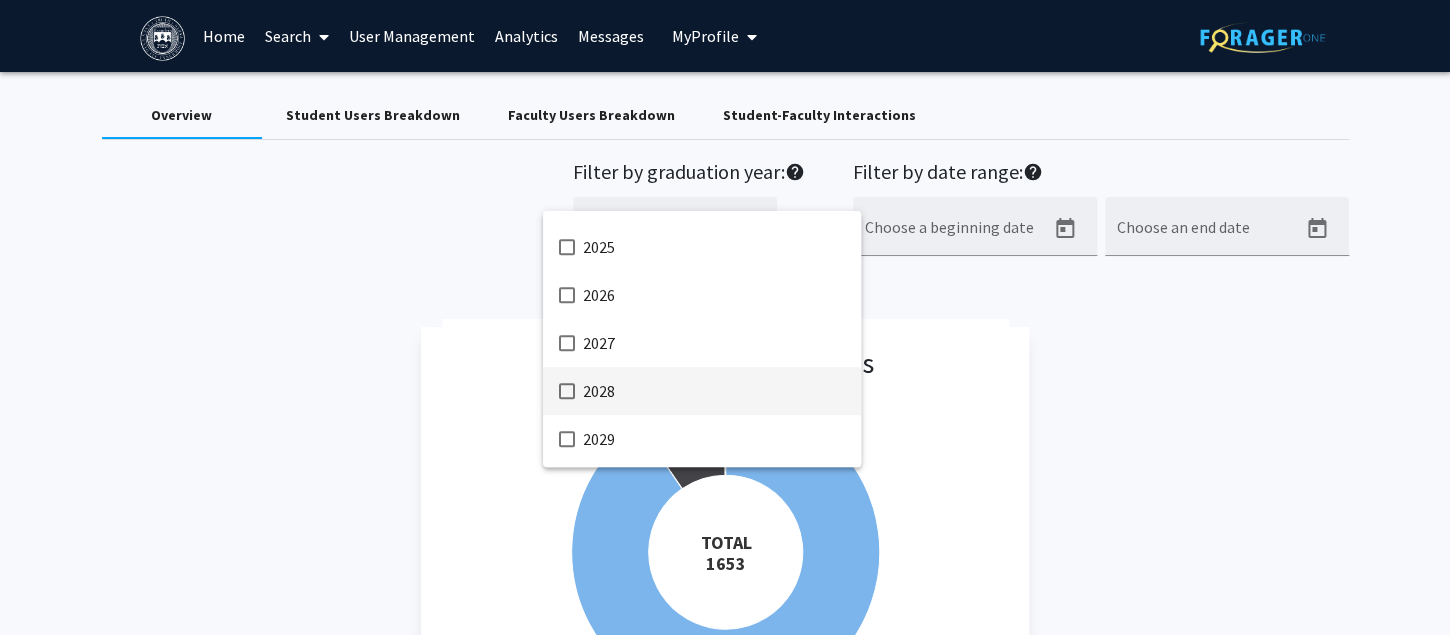 scroll, scrollTop: 383, scrollLeft: 0, axis: vertical 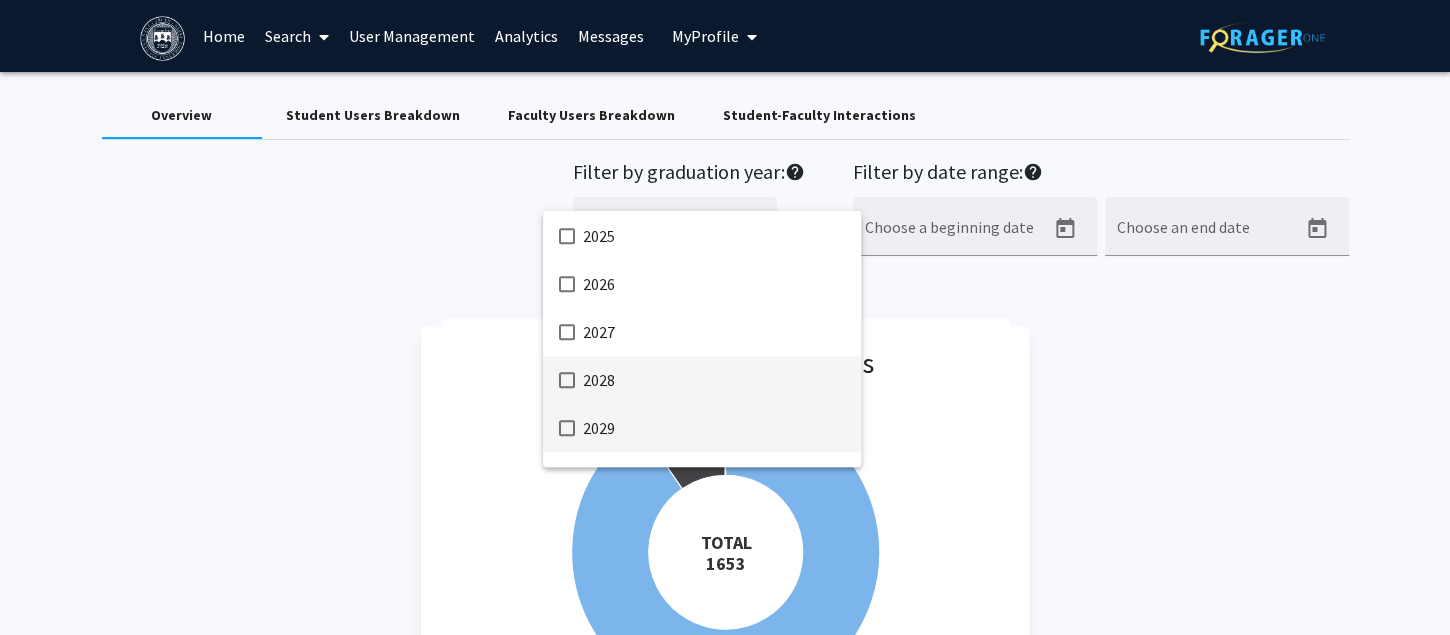 click on "2029" at bounding box center (702, 428) 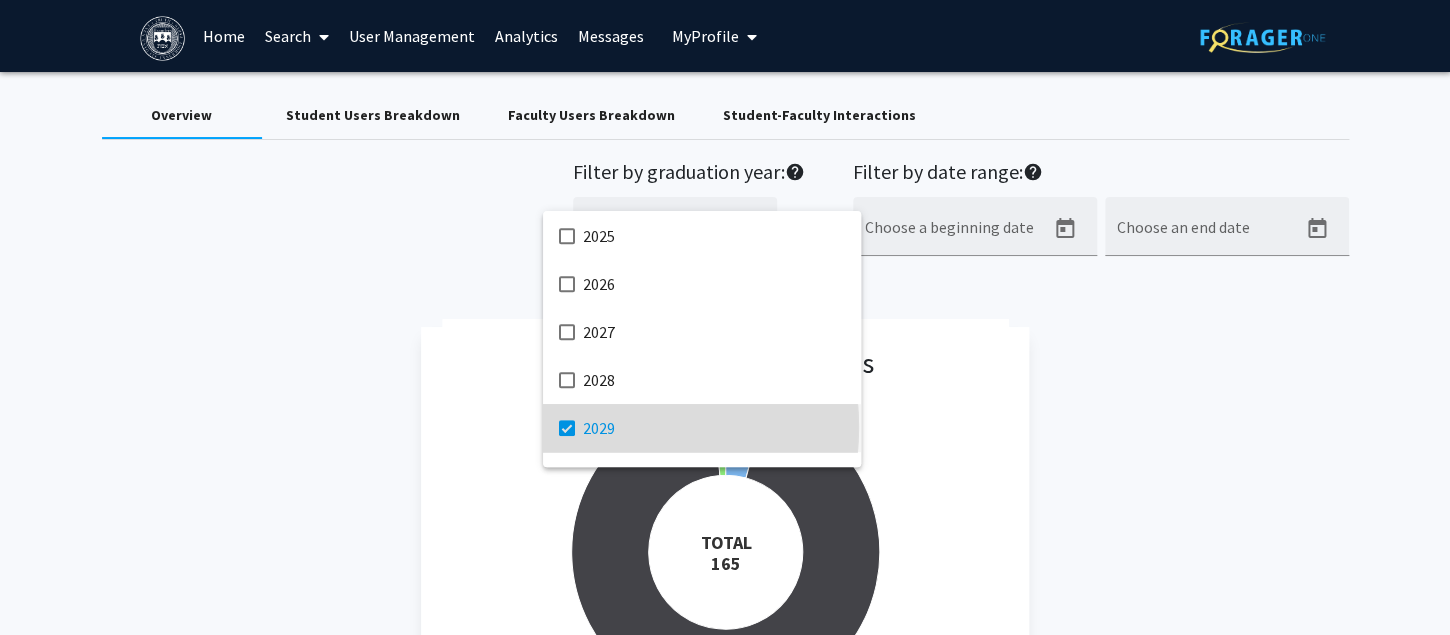 click at bounding box center [567, 428] 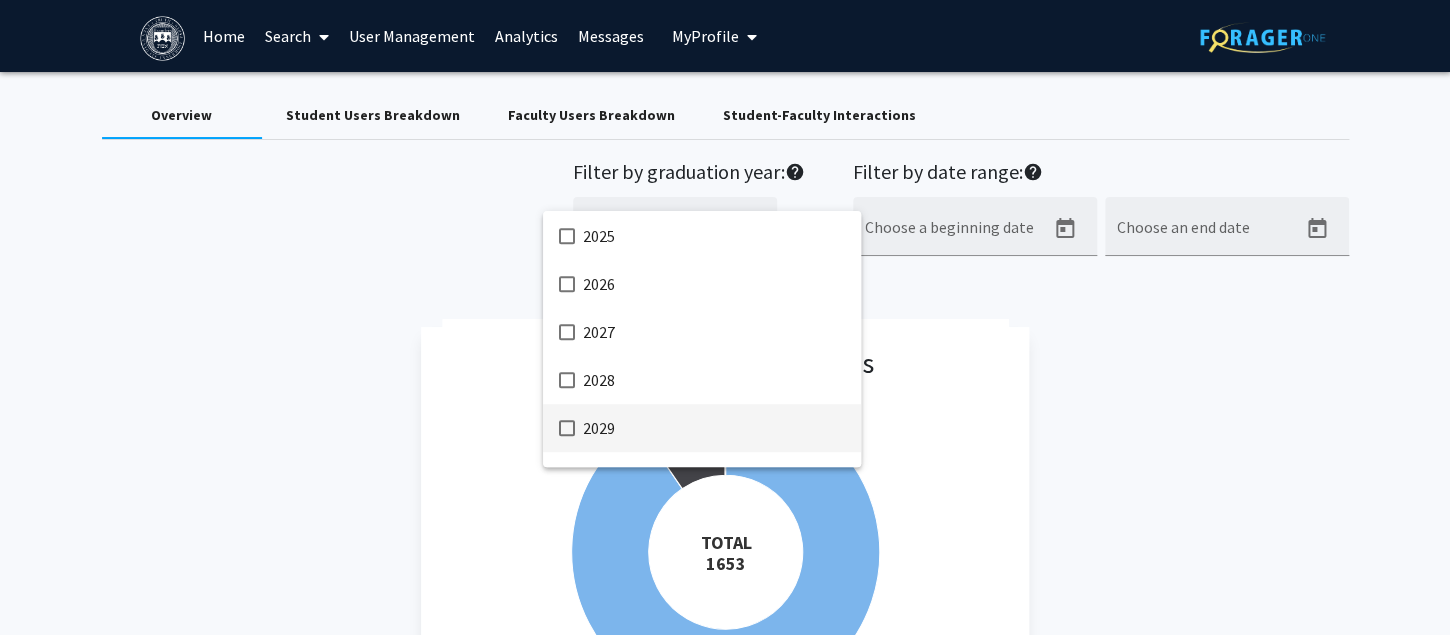 click at bounding box center (725, 317) 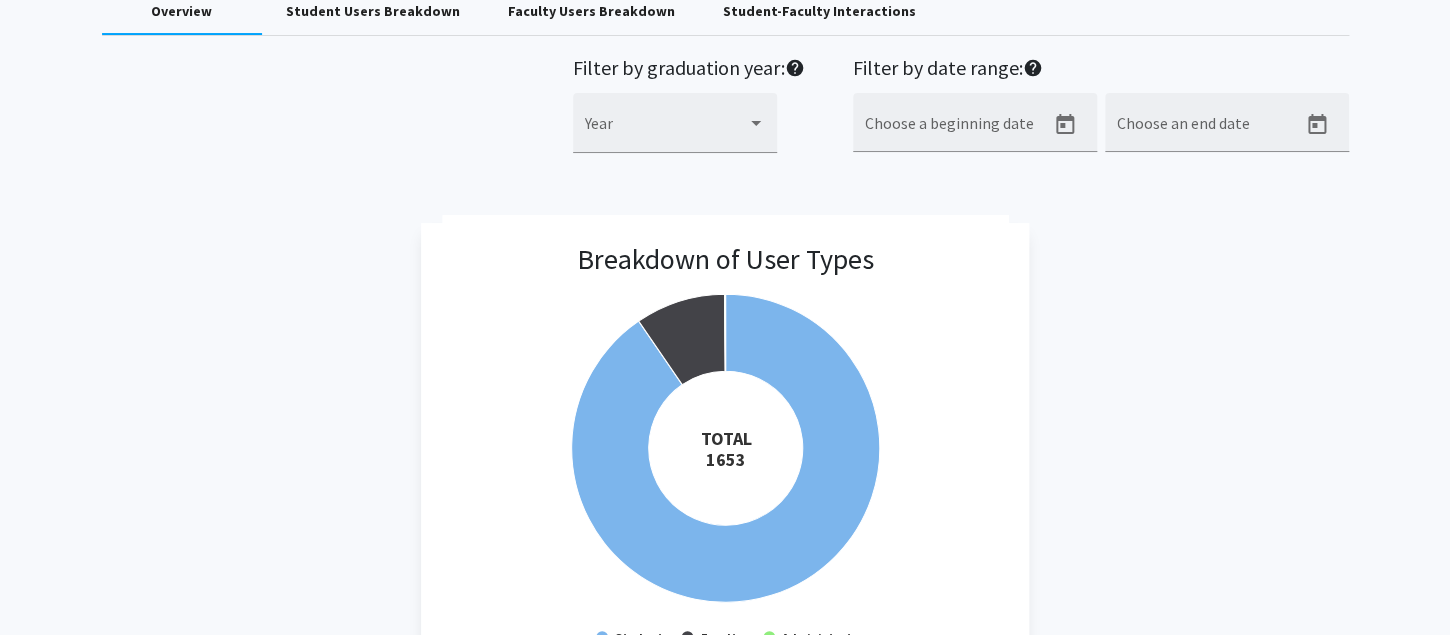 scroll, scrollTop: 0, scrollLeft: 0, axis: both 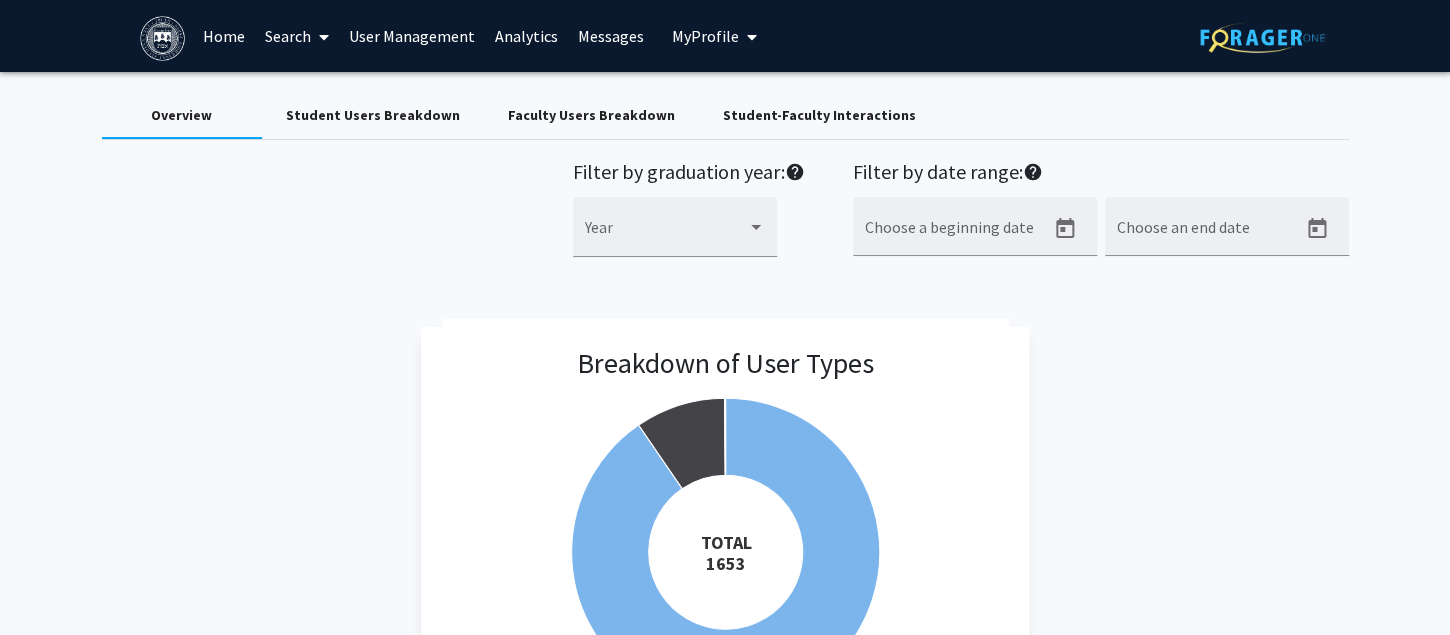 click on "Student Users Breakdown" at bounding box center (373, 115) 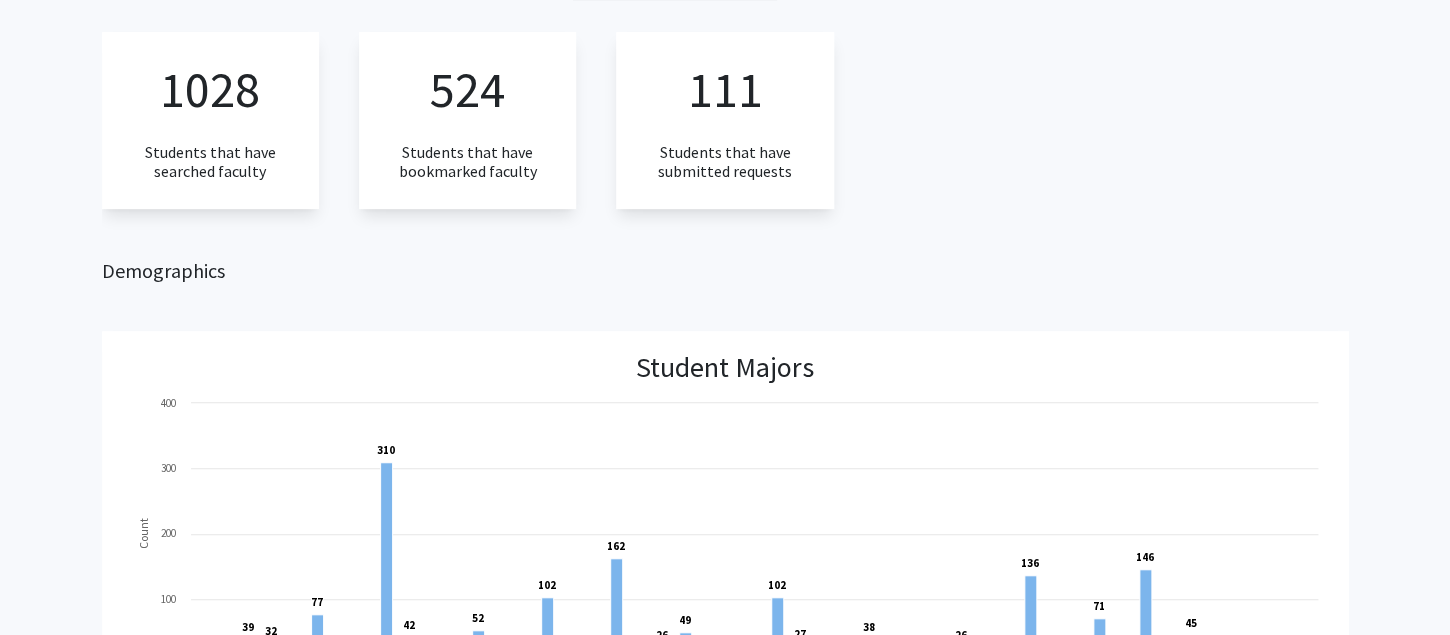 scroll, scrollTop: 0, scrollLeft: 0, axis: both 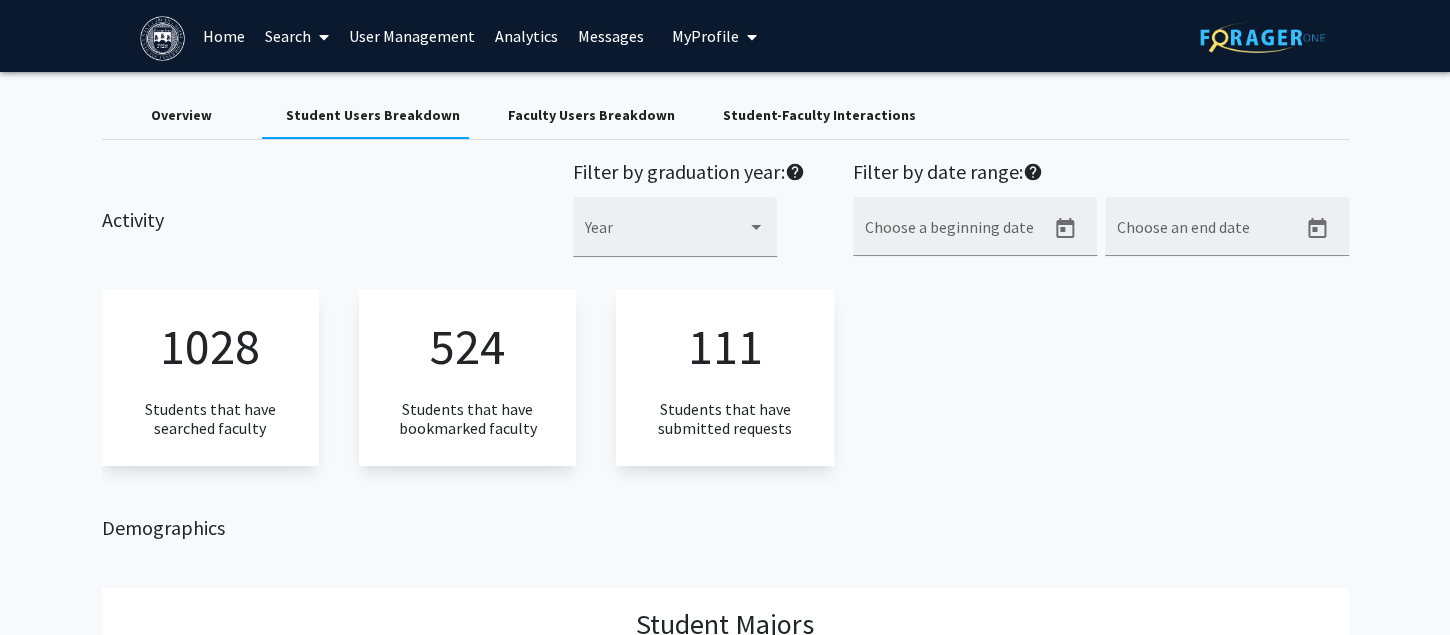 click on "Overview" at bounding box center [181, 115] 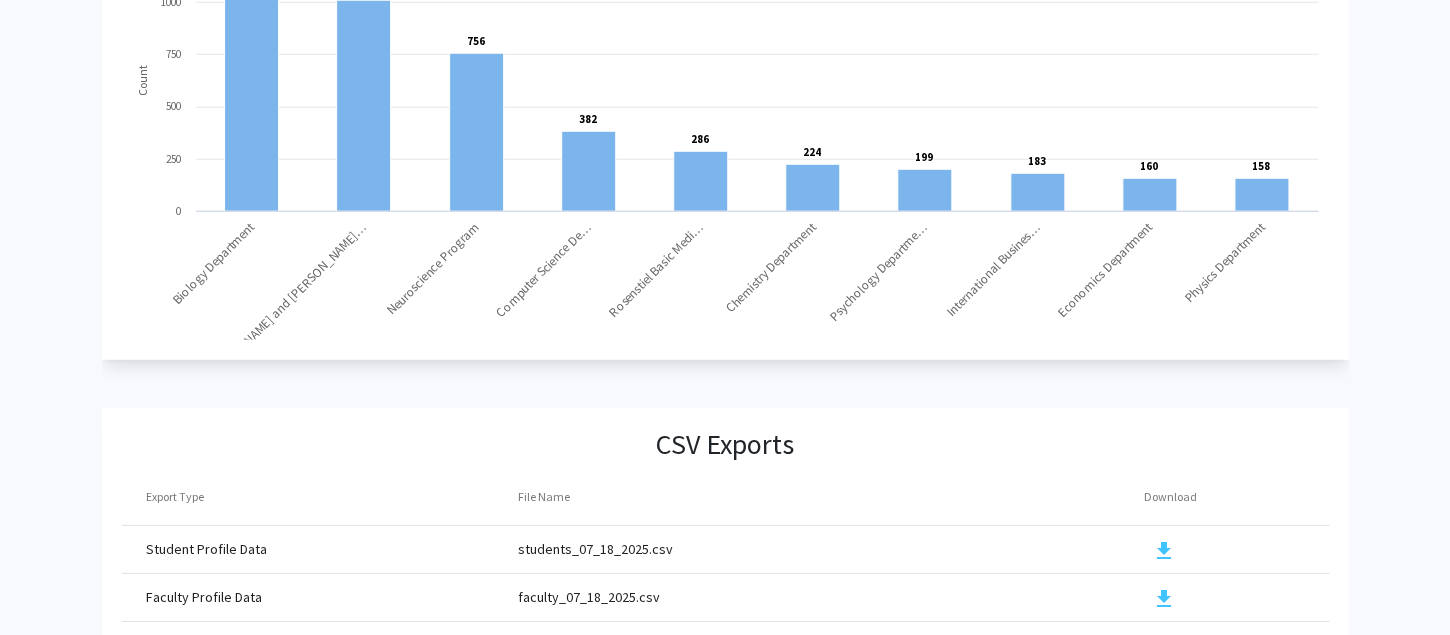 scroll, scrollTop: 2250, scrollLeft: 0, axis: vertical 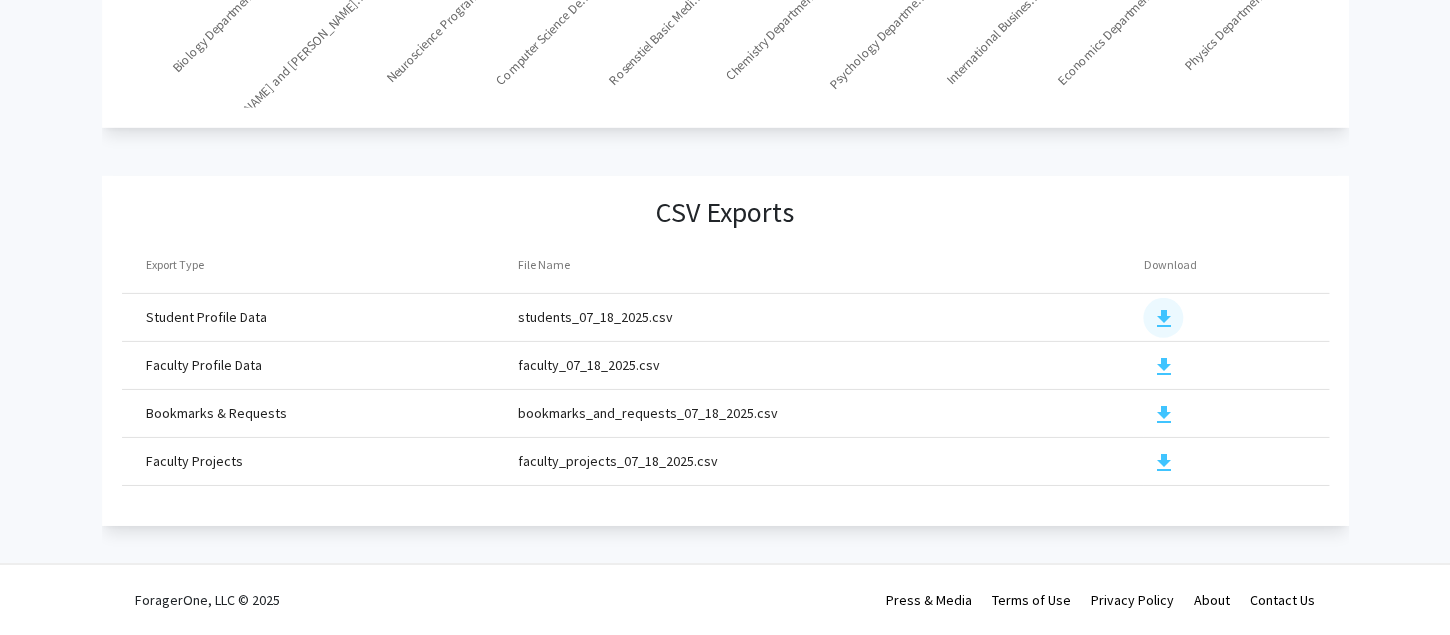 click on "download" 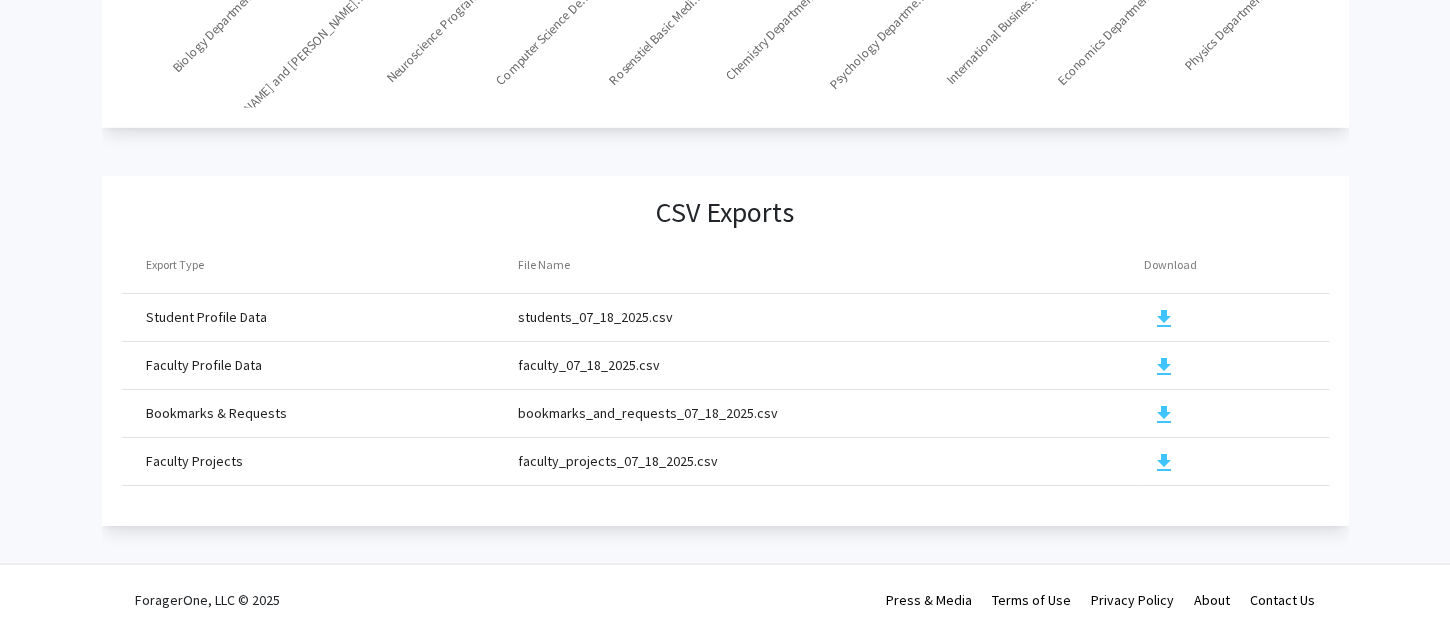 click on "download" 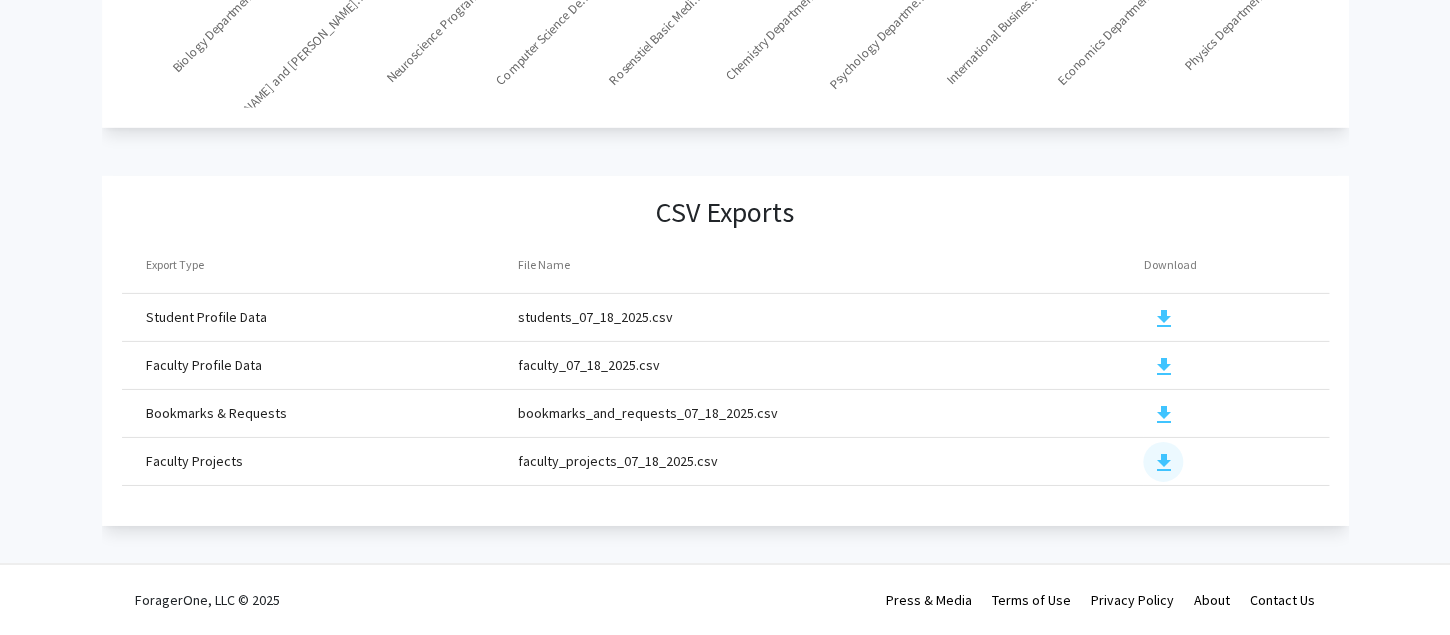 click on "download" 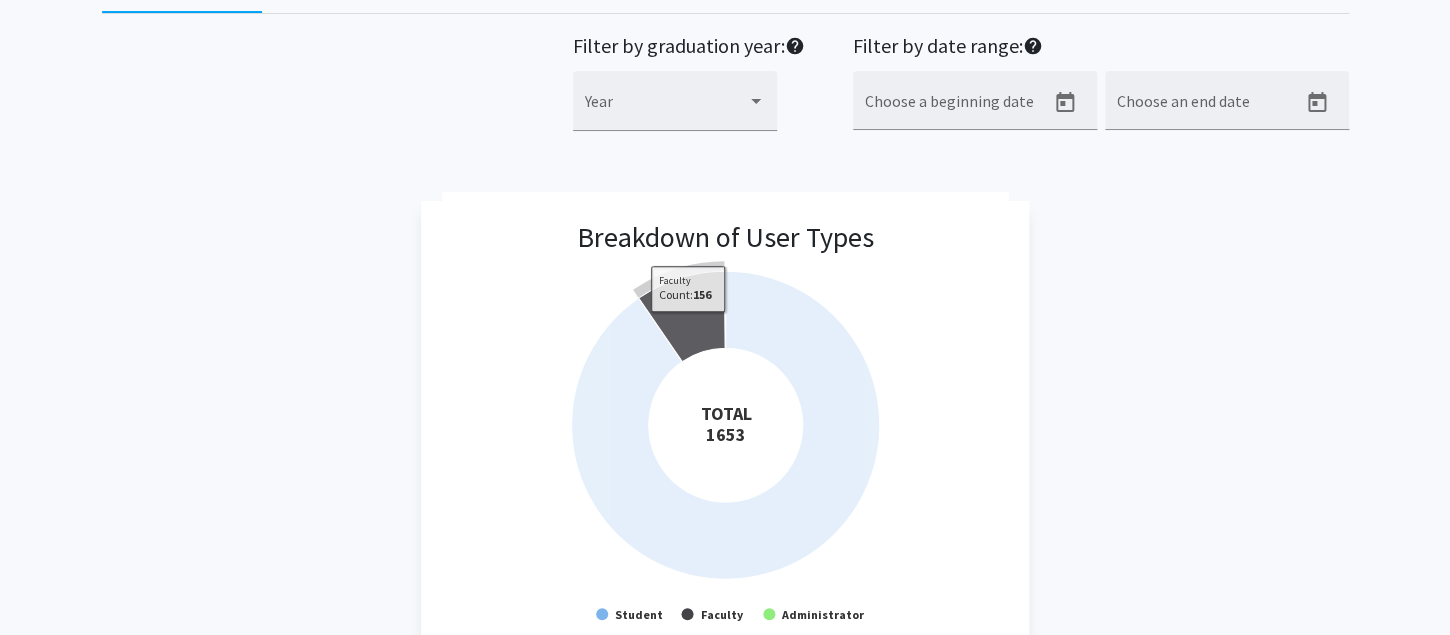 scroll, scrollTop: 0, scrollLeft: 0, axis: both 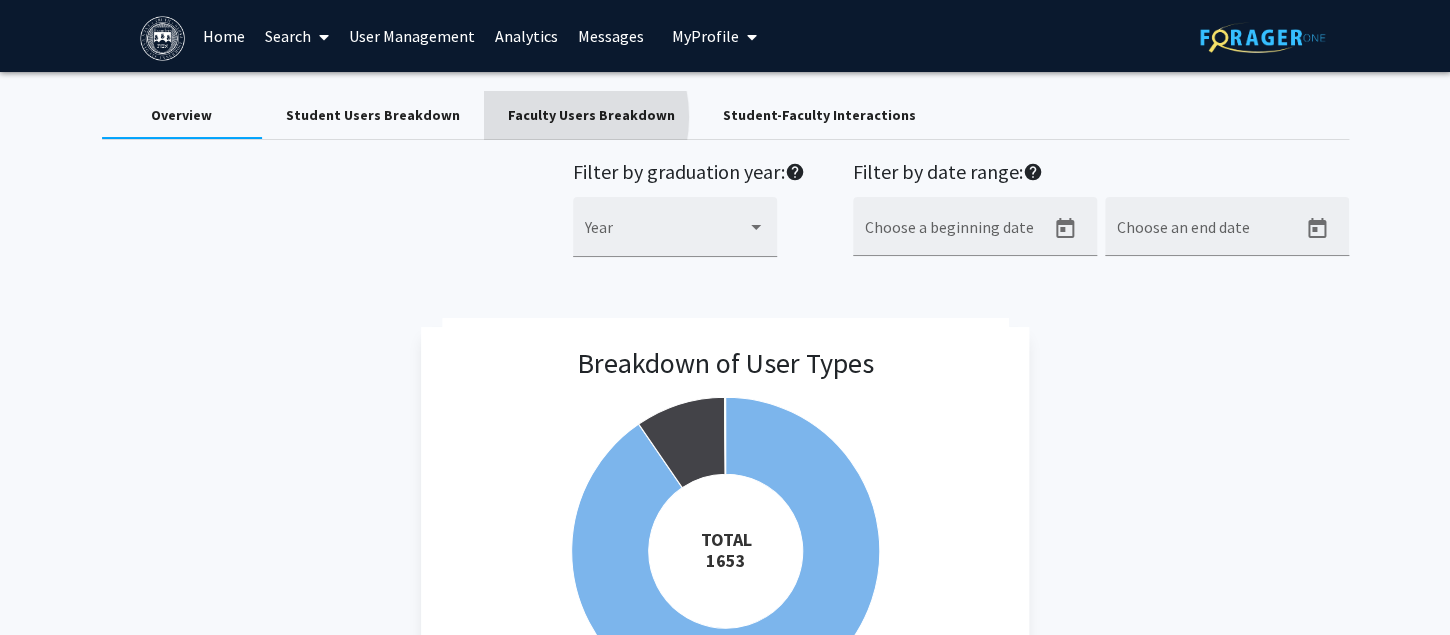 click on "Faculty Users Breakdown" at bounding box center (591, 115) 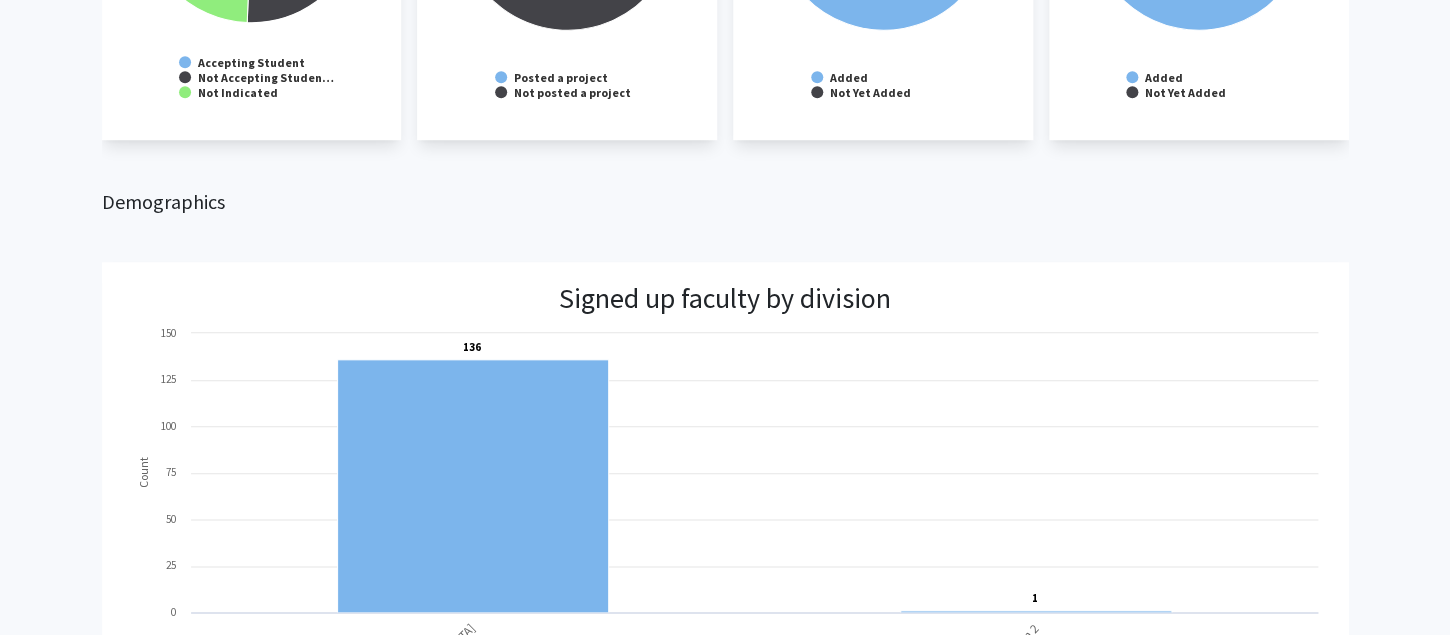 scroll, scrollTop: 0, scrollLeft: 0, axis: both 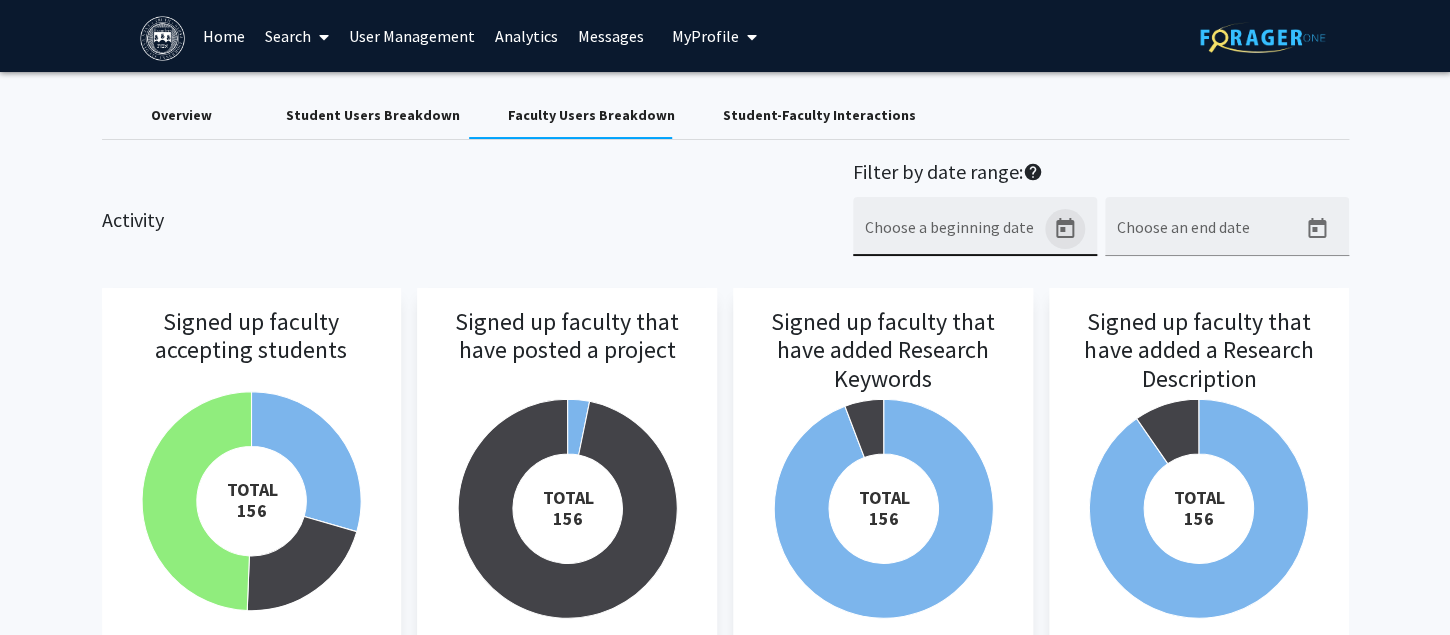 click 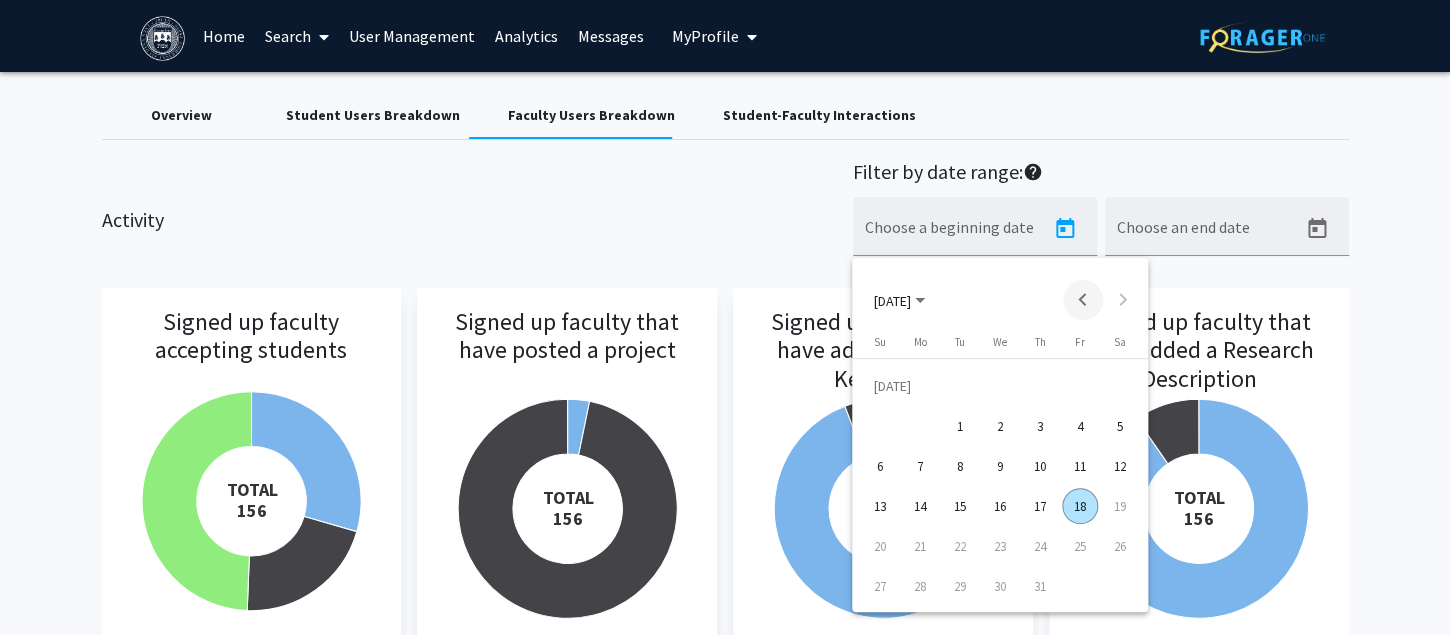 click at bounding box center (1083, 300) 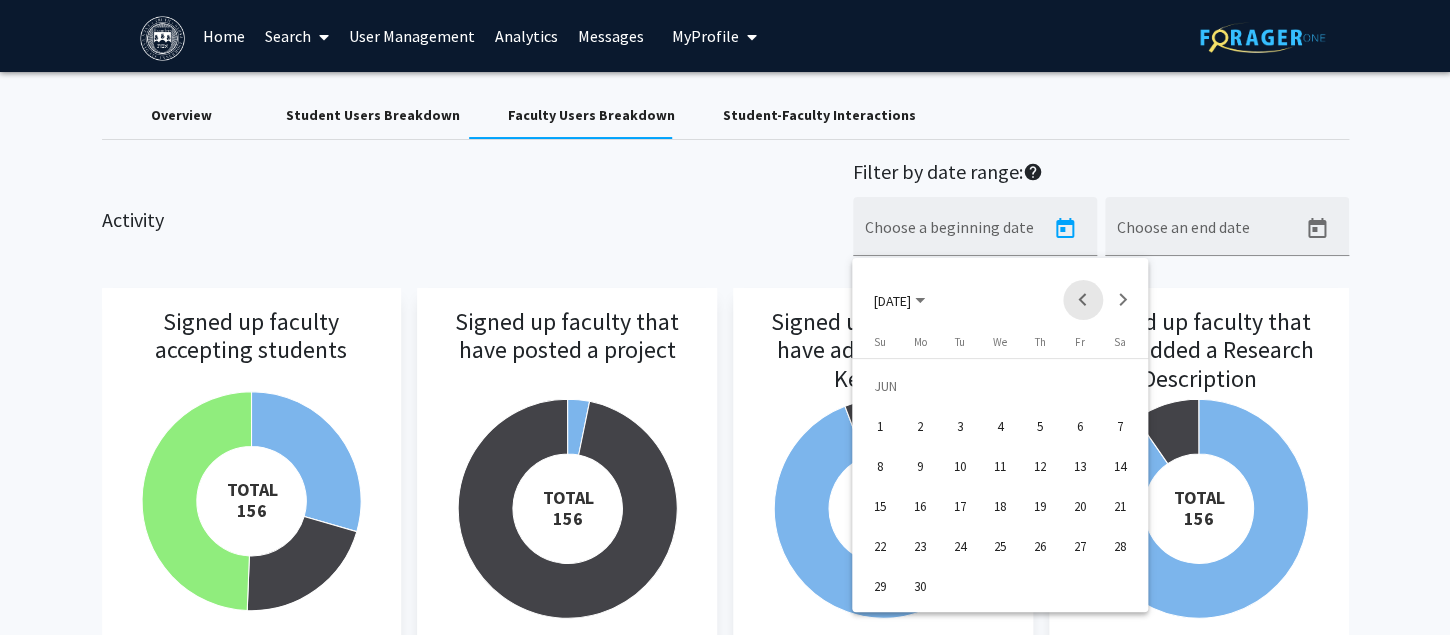 click at bounding box center [1083, 300] 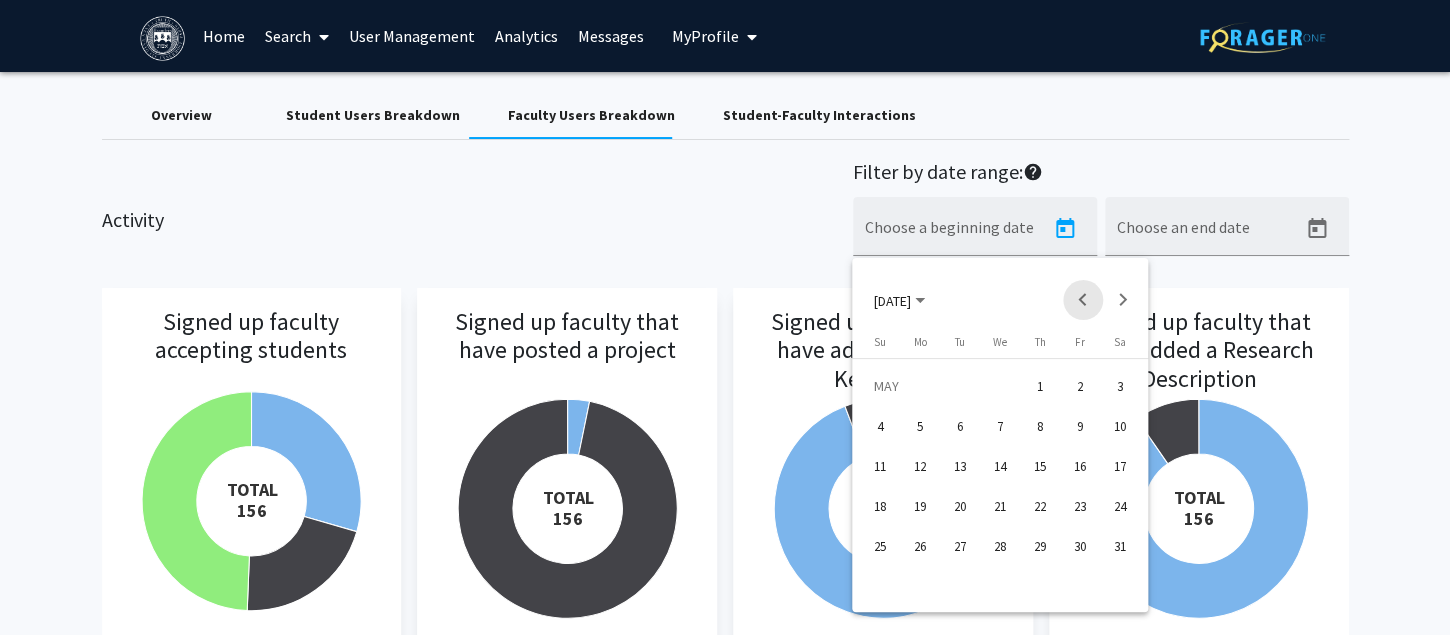 click at bounding box center (1083, 300) 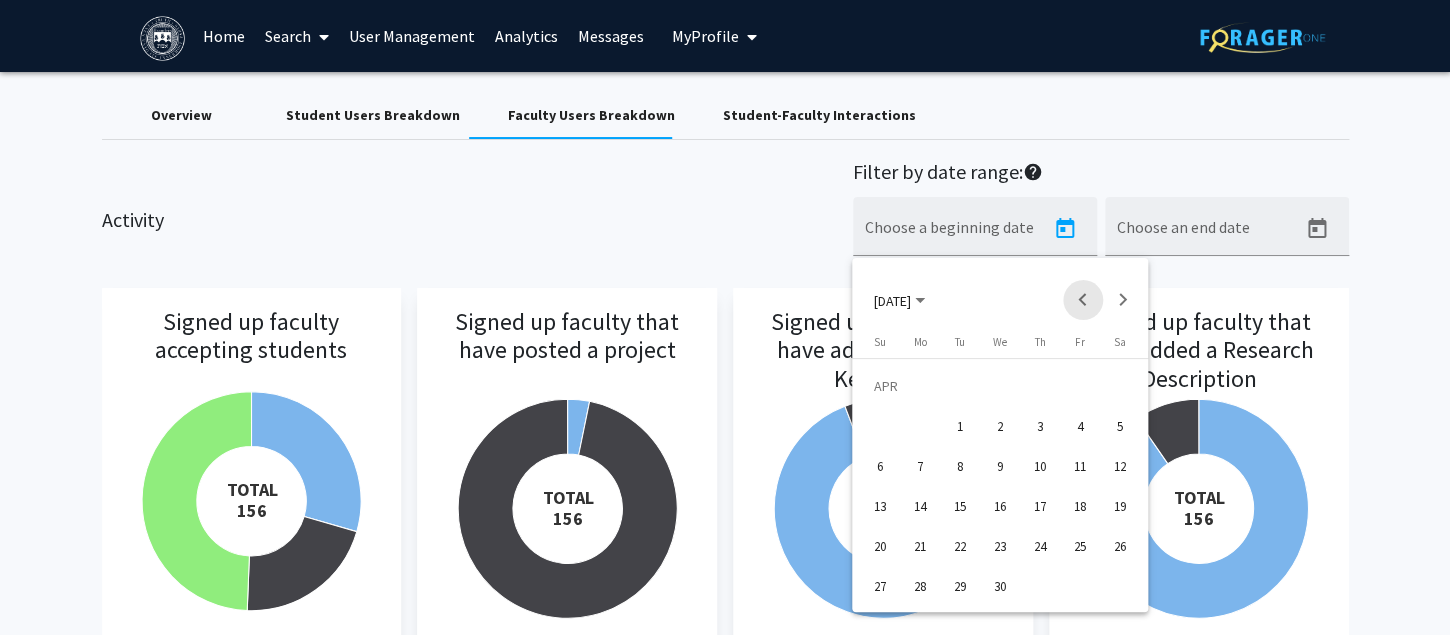 click at bounding box center (1083, 300) 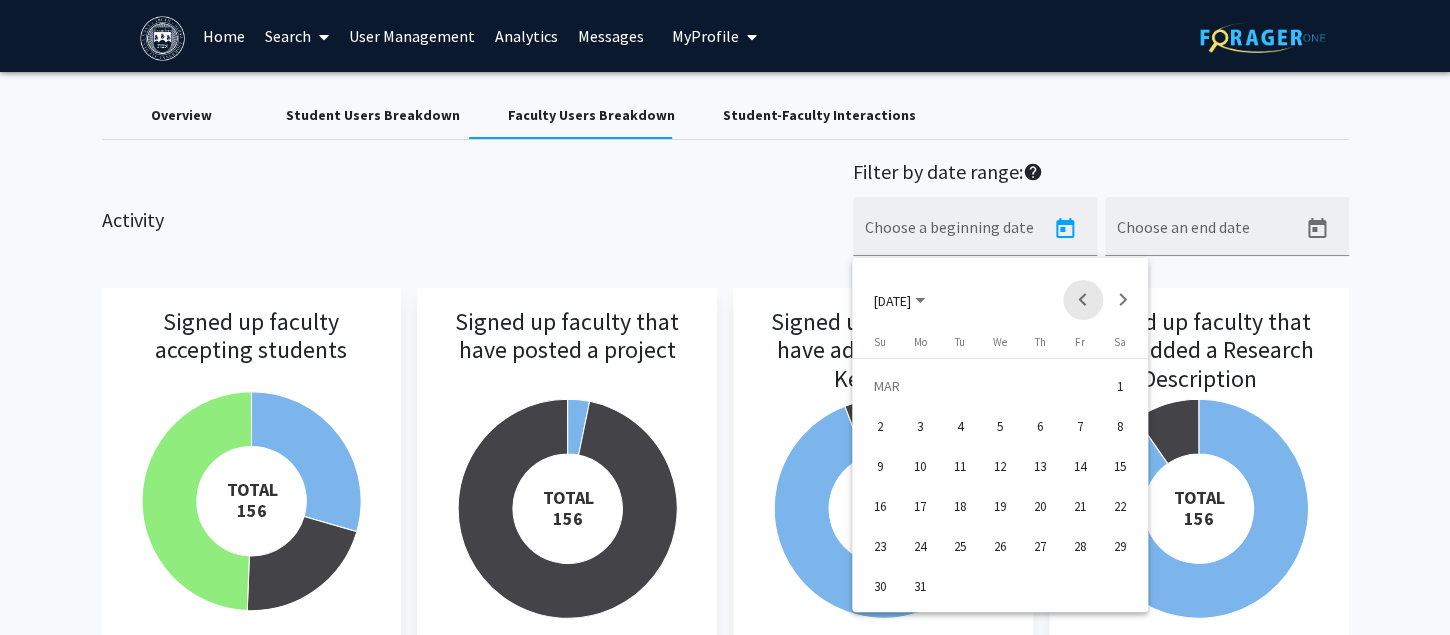 click at bounding box center (1083, 300) 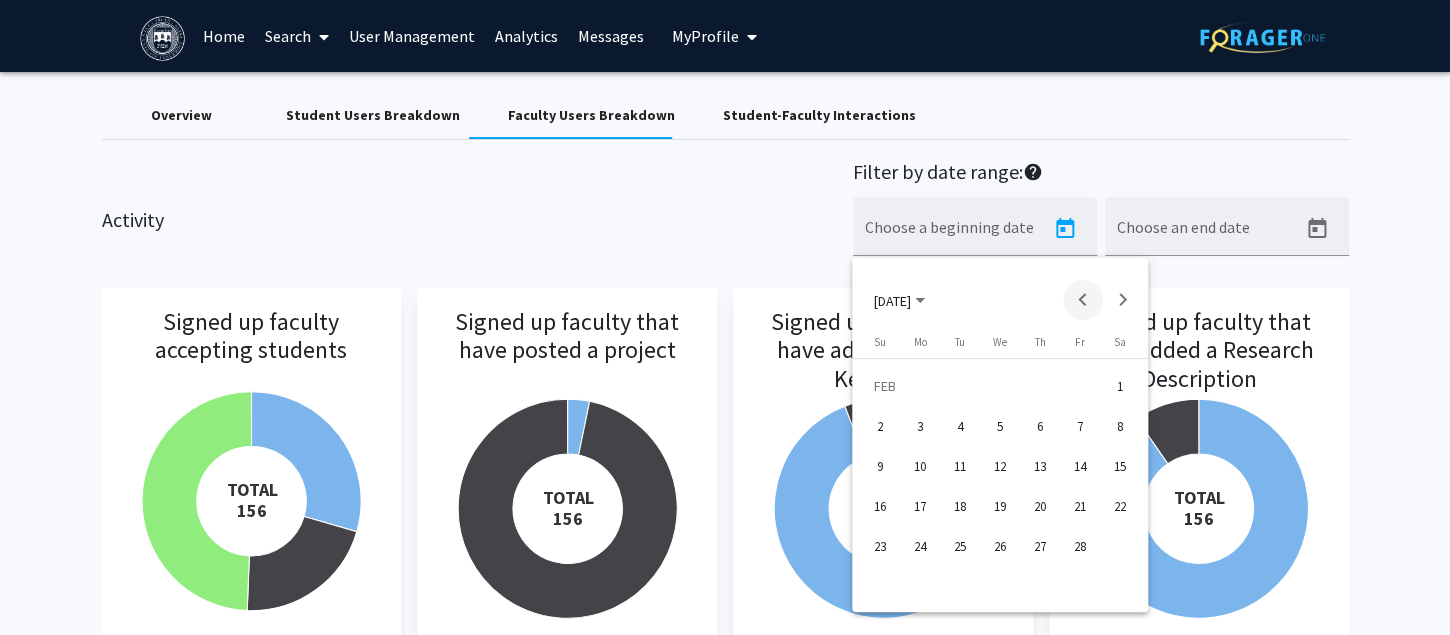 click at bounding box center (1083, 300) 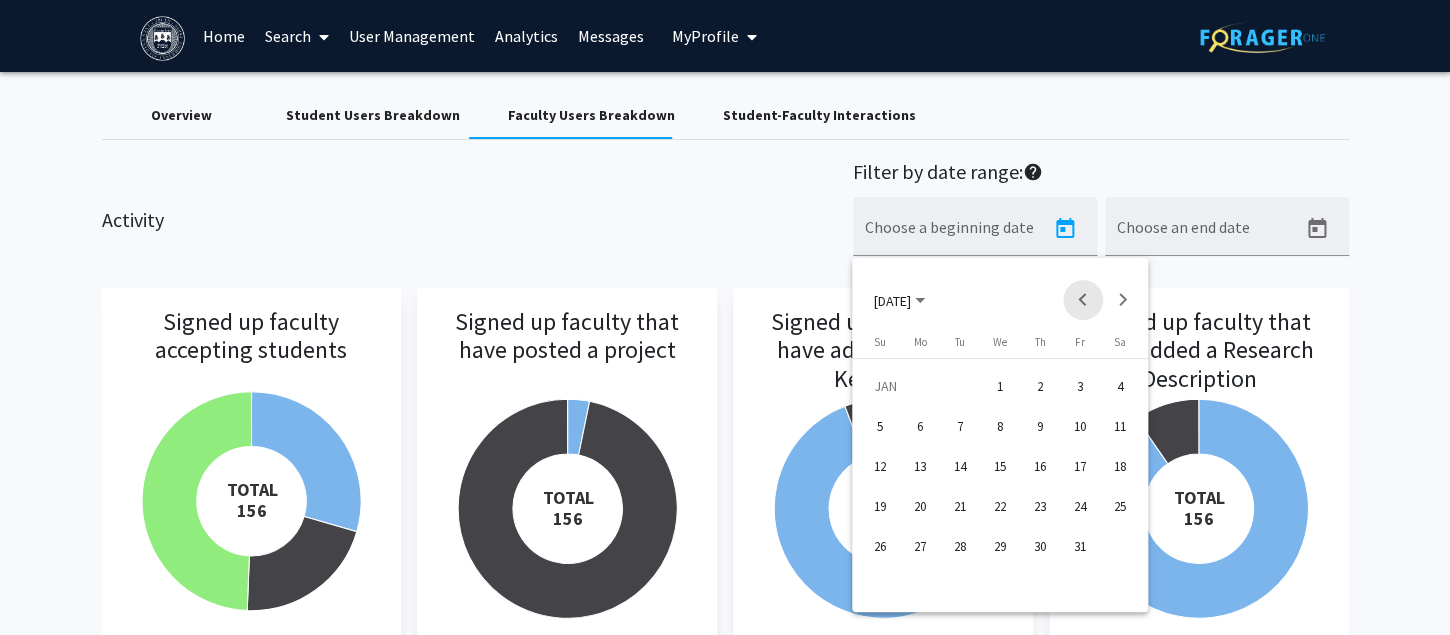 click at bounding box center (1083, 300) 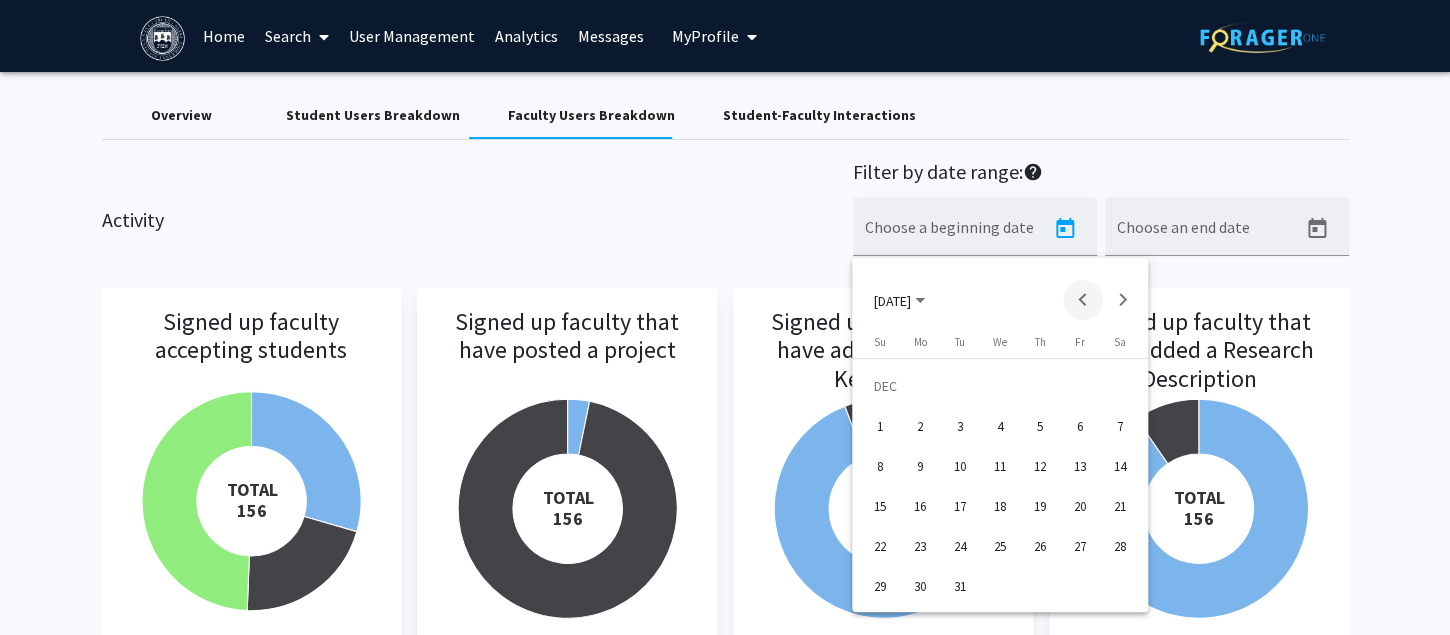 click at bounding box center (1083, 300) 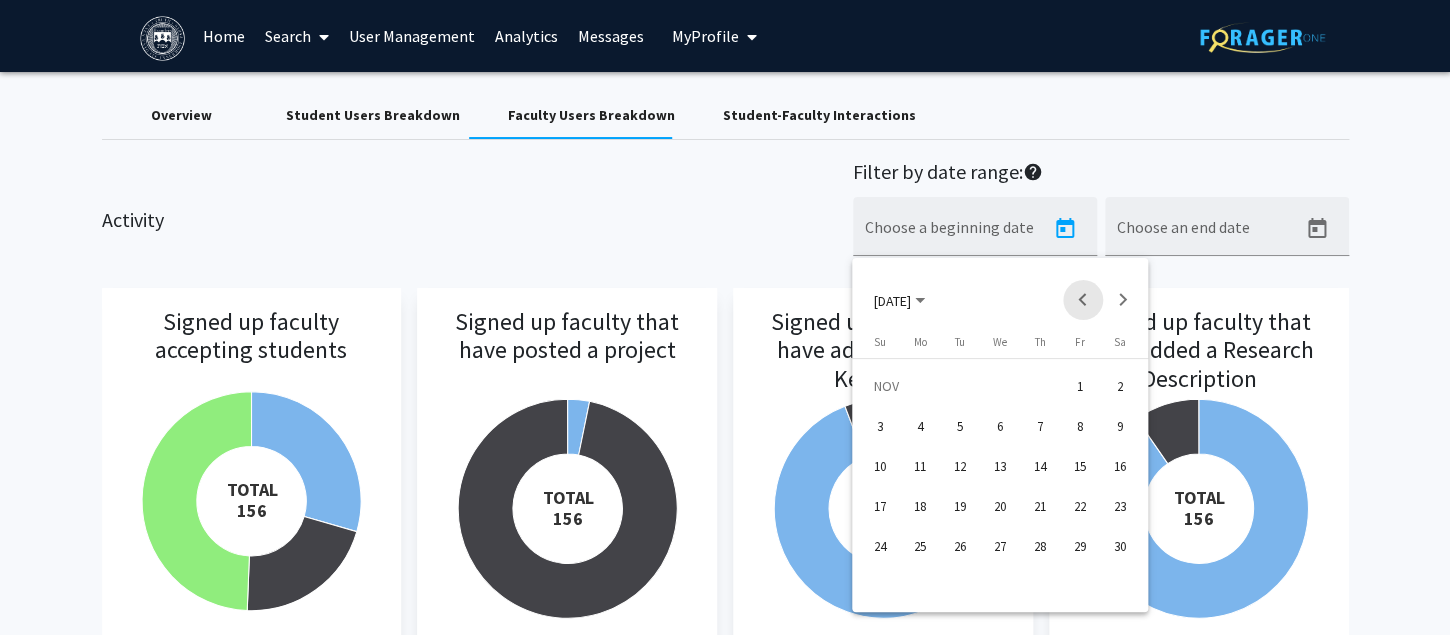 click at bounding box center (1083, 300) 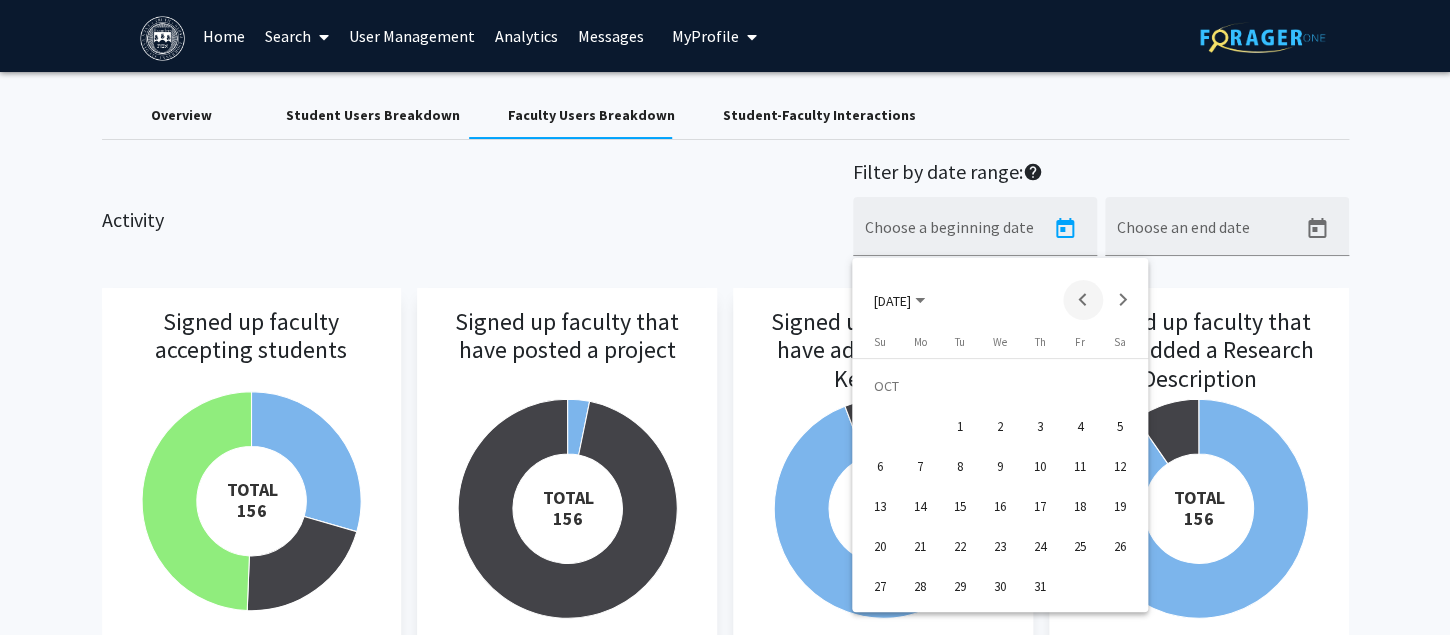 click at bounding box center [1083, 300] 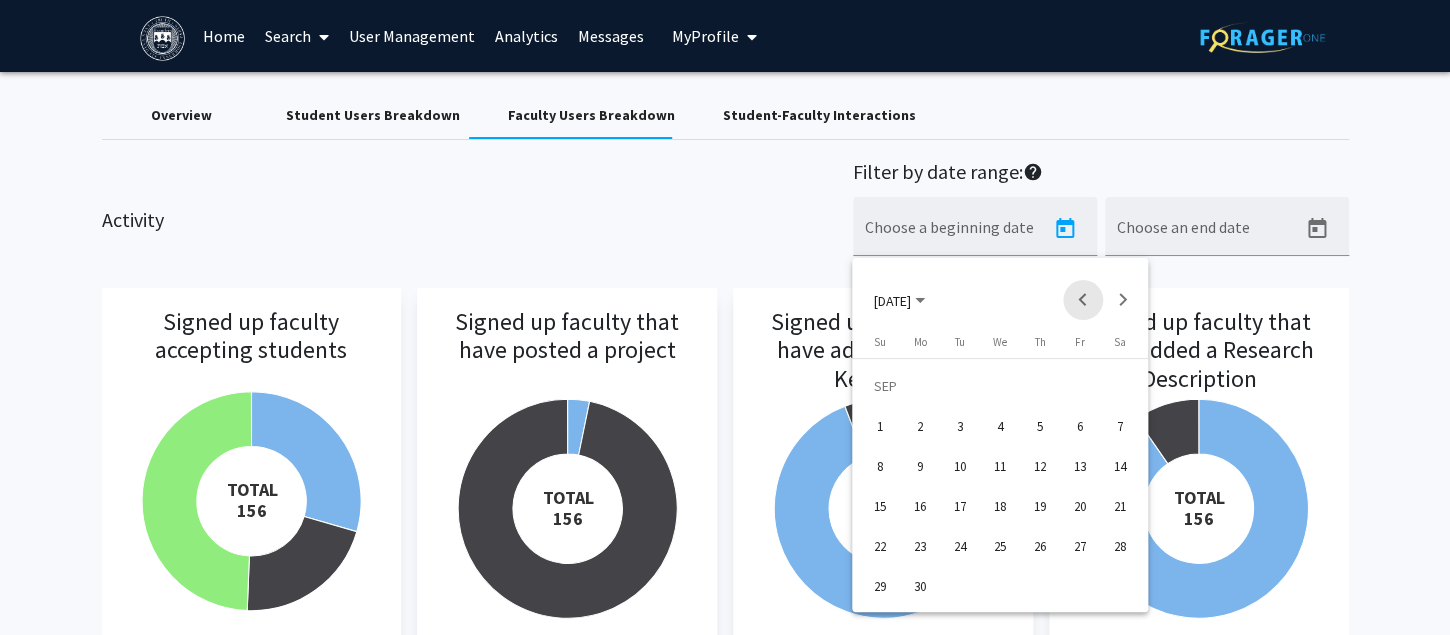 click at bounding box center [1083, 300] 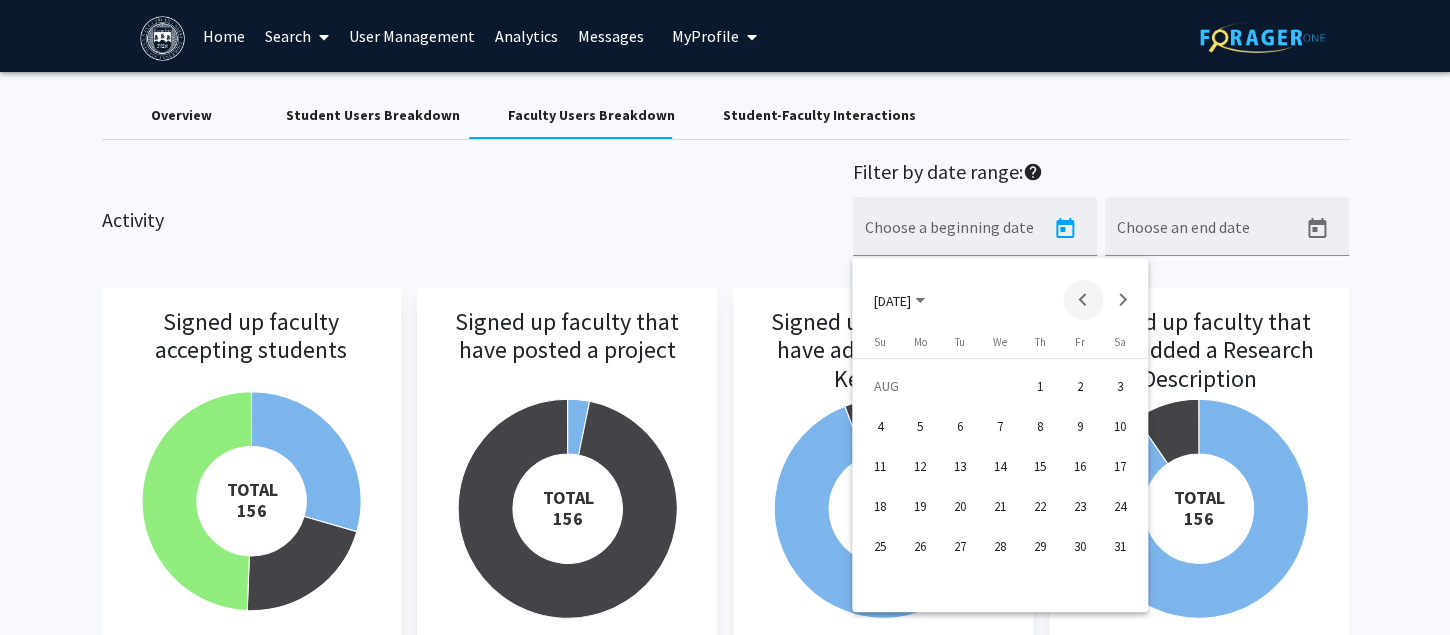 click at bounding box center [1083, 300] 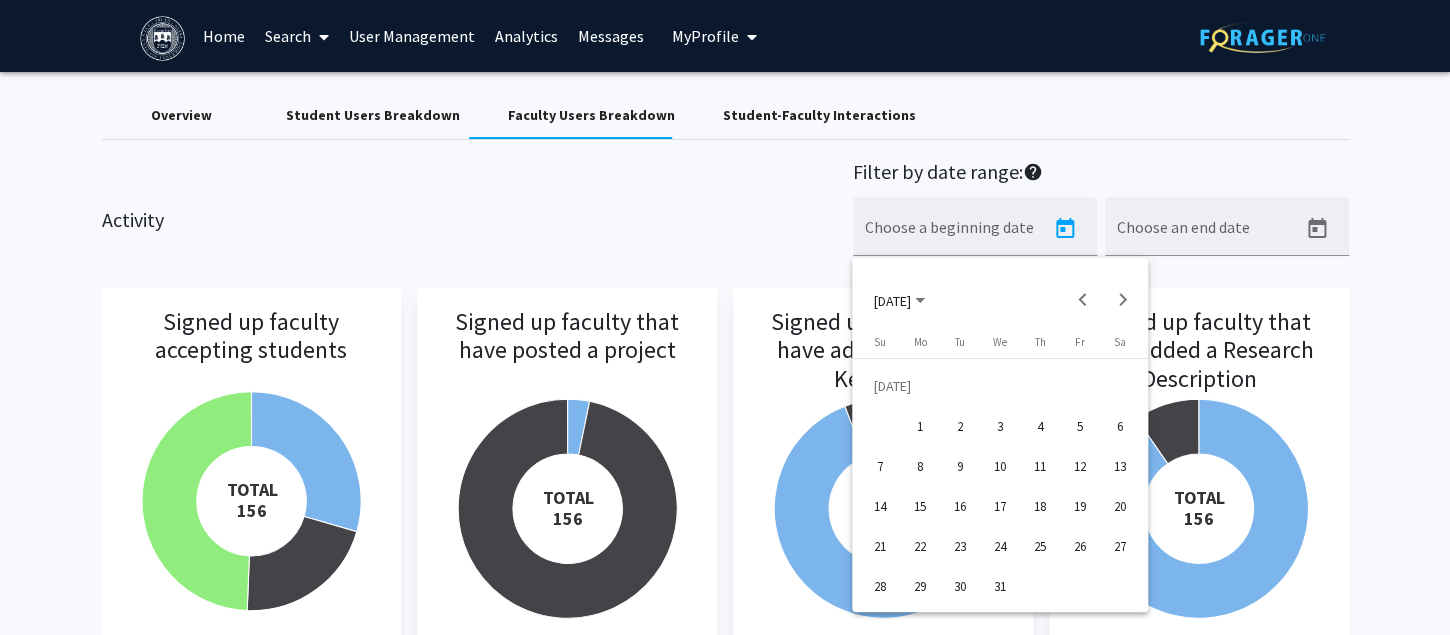 click on "1" at bounding box center (920, 426) 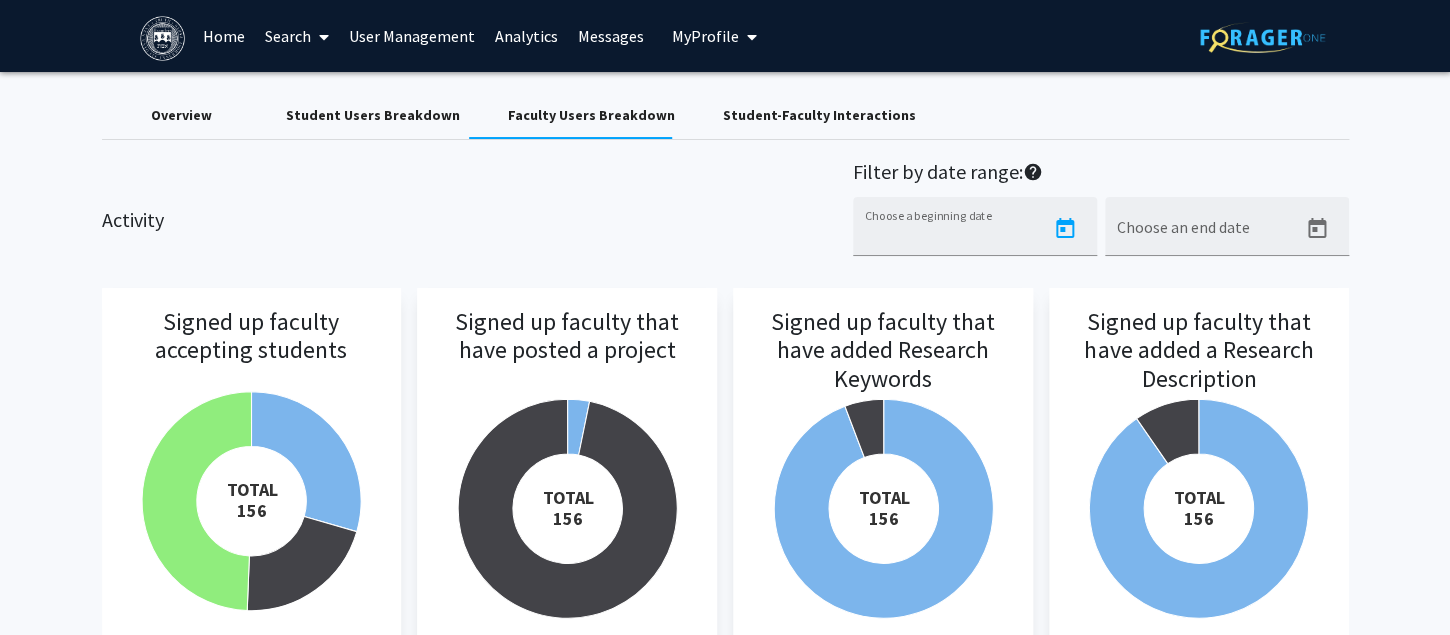 type on "[DATE]" 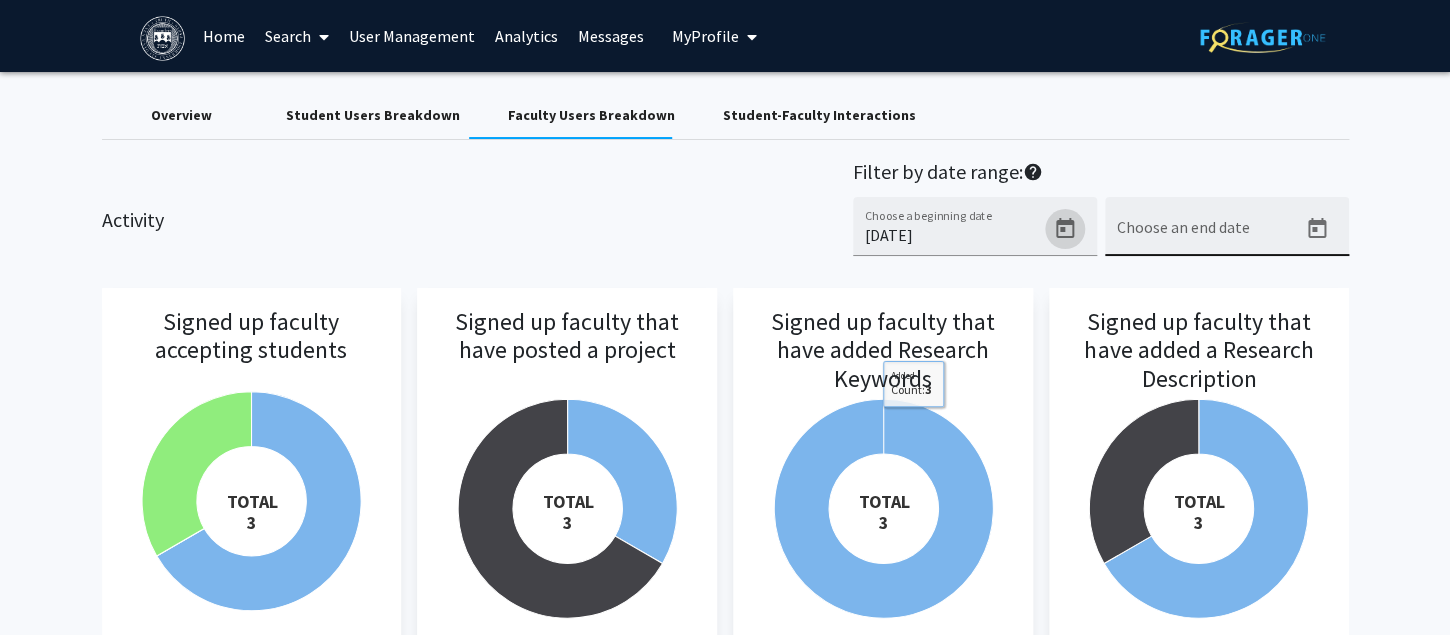 click on "Choose an end date" at bounding box center [1207, 235] 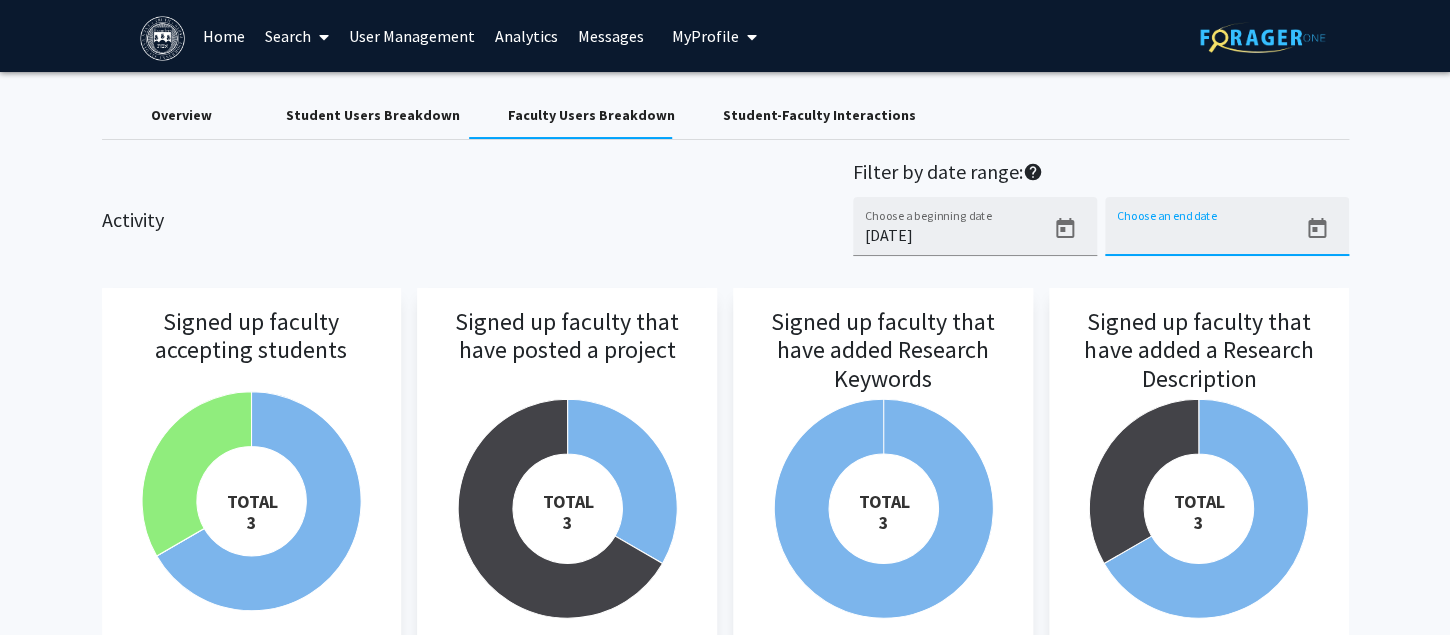 click 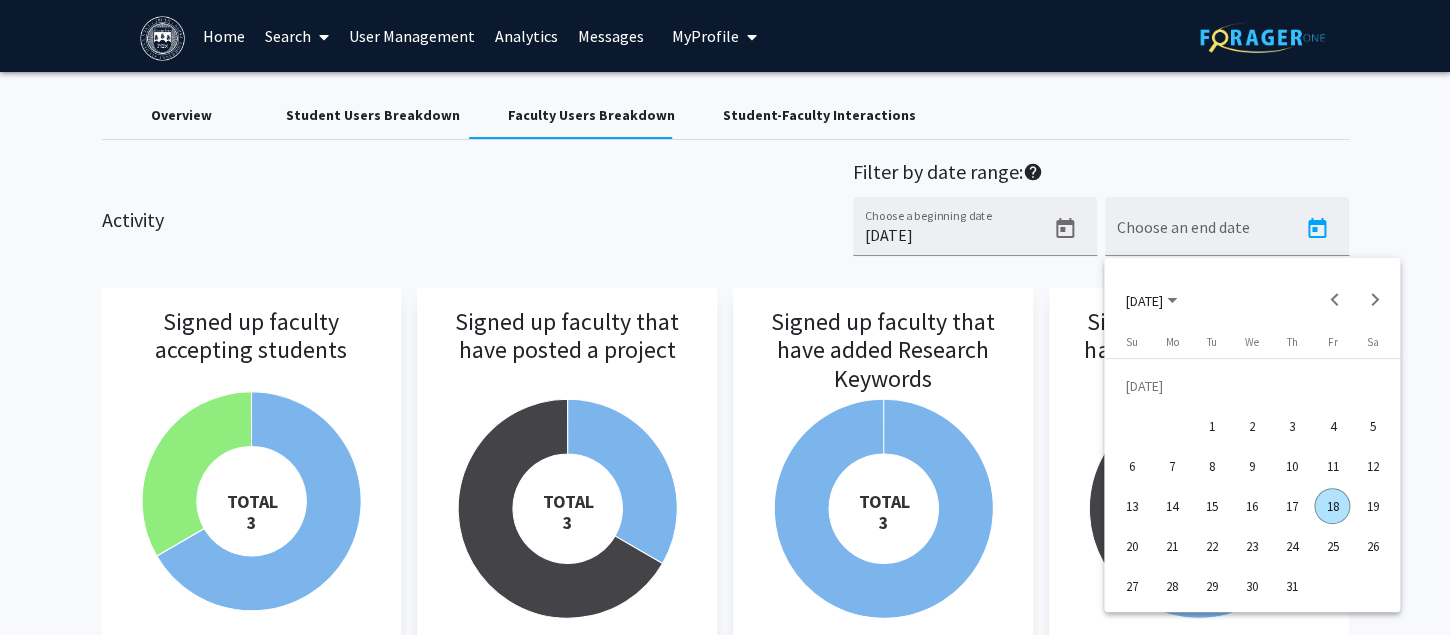 click on "18" at bounding box center [1332, 506] 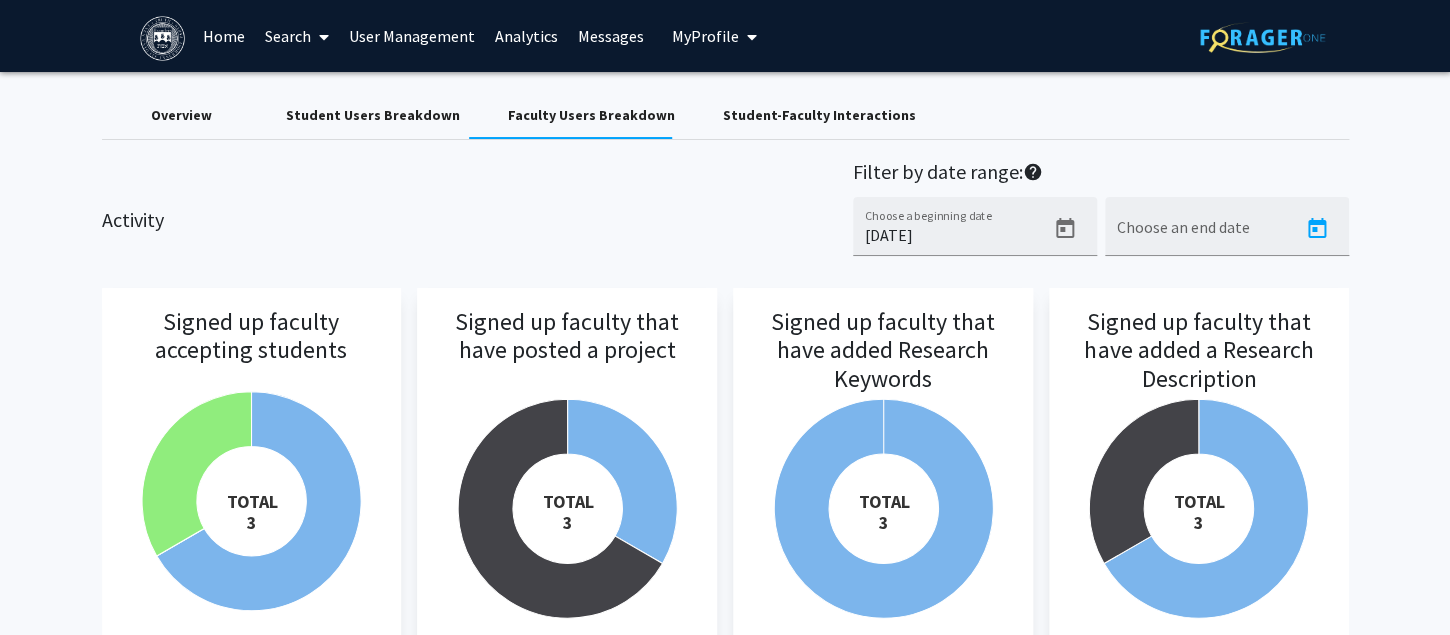 type on "[DATE]" 